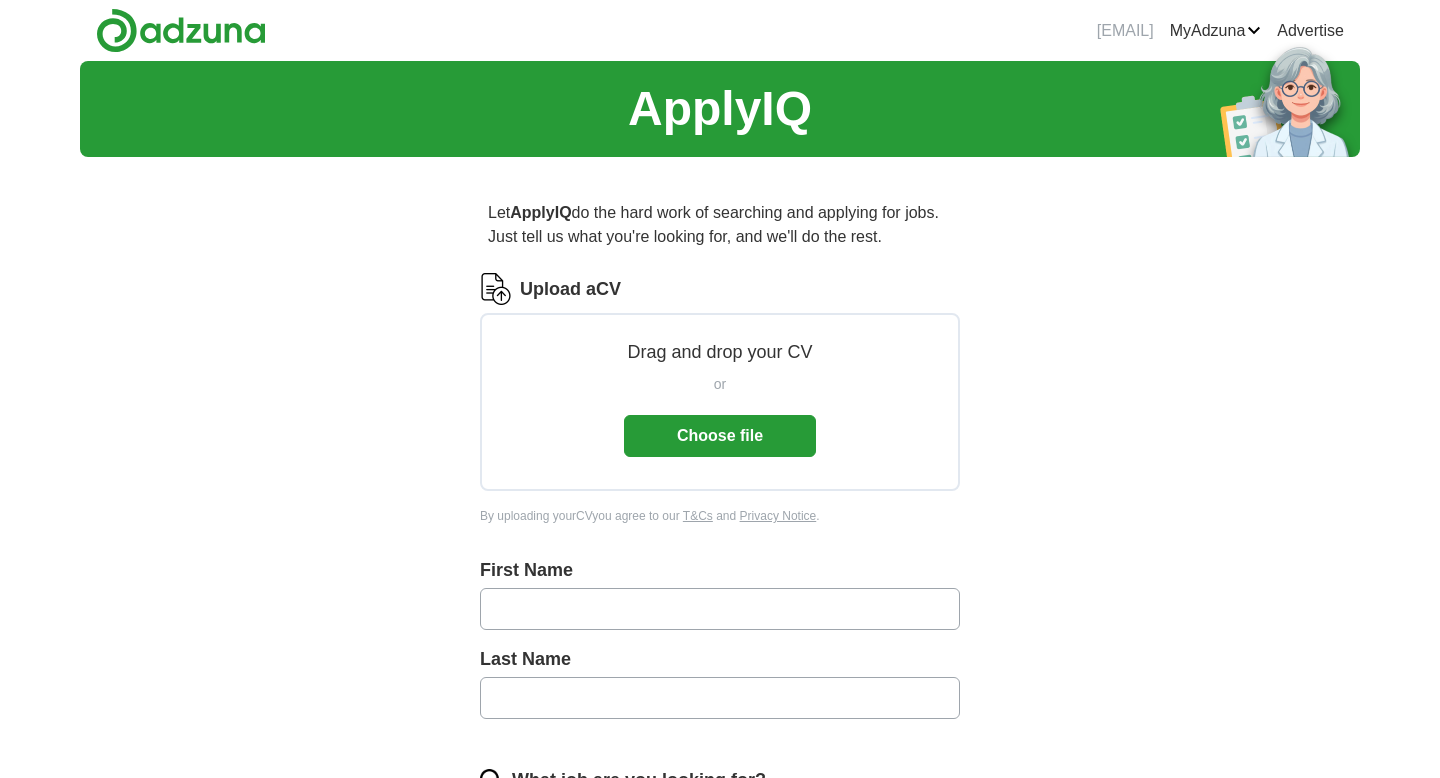 scroll, scrollTop: 0, scrollLeft: 0, axis: both 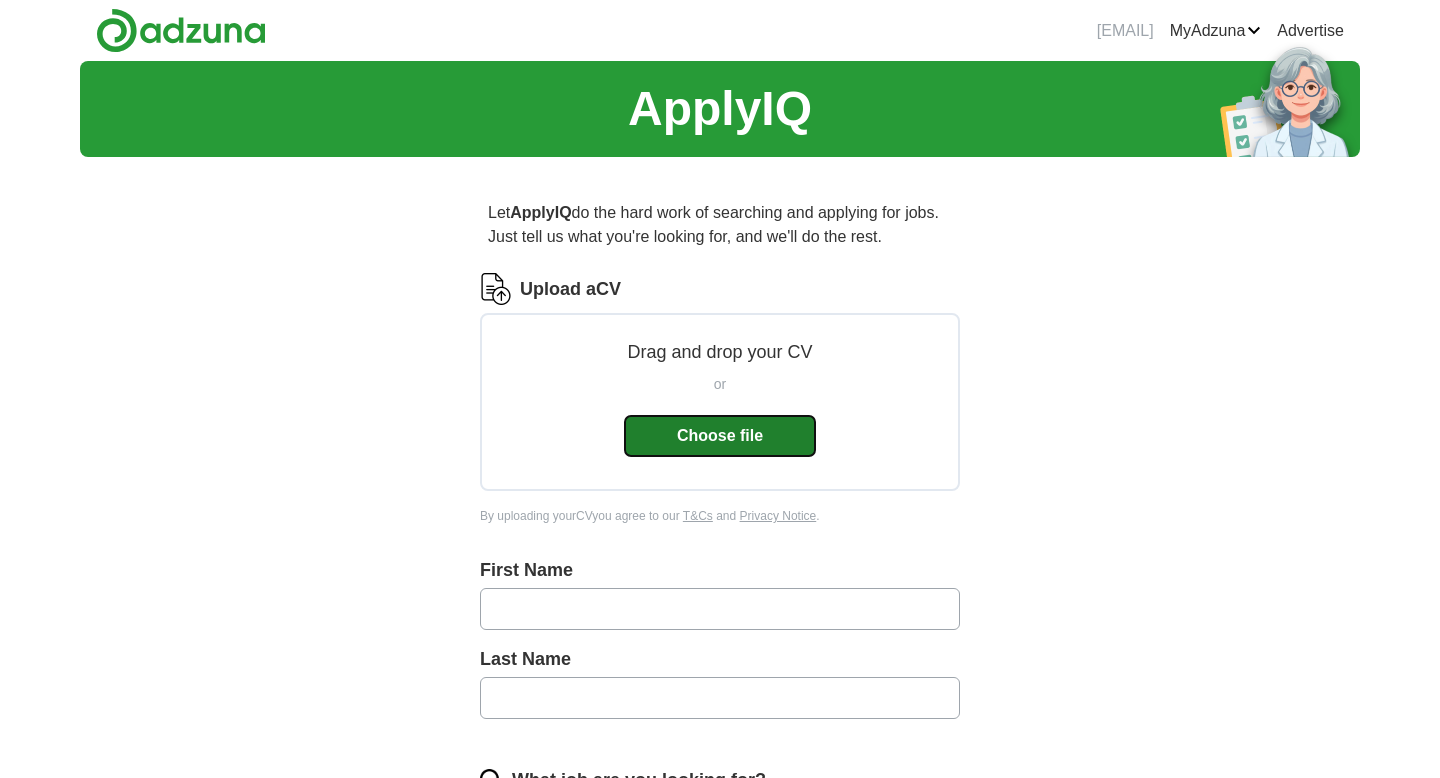click on "Choose file" at bounding box center (720, 436) 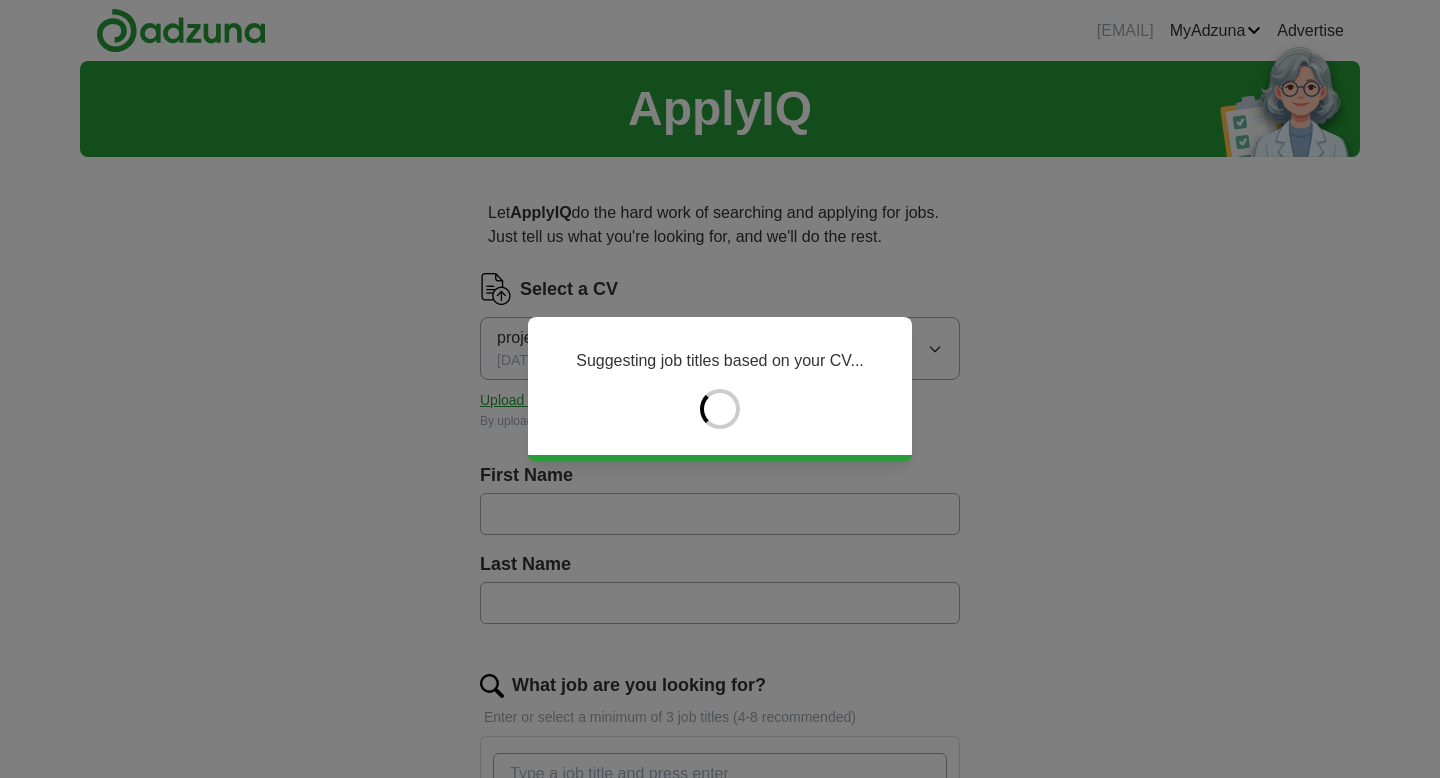 type on "*******" 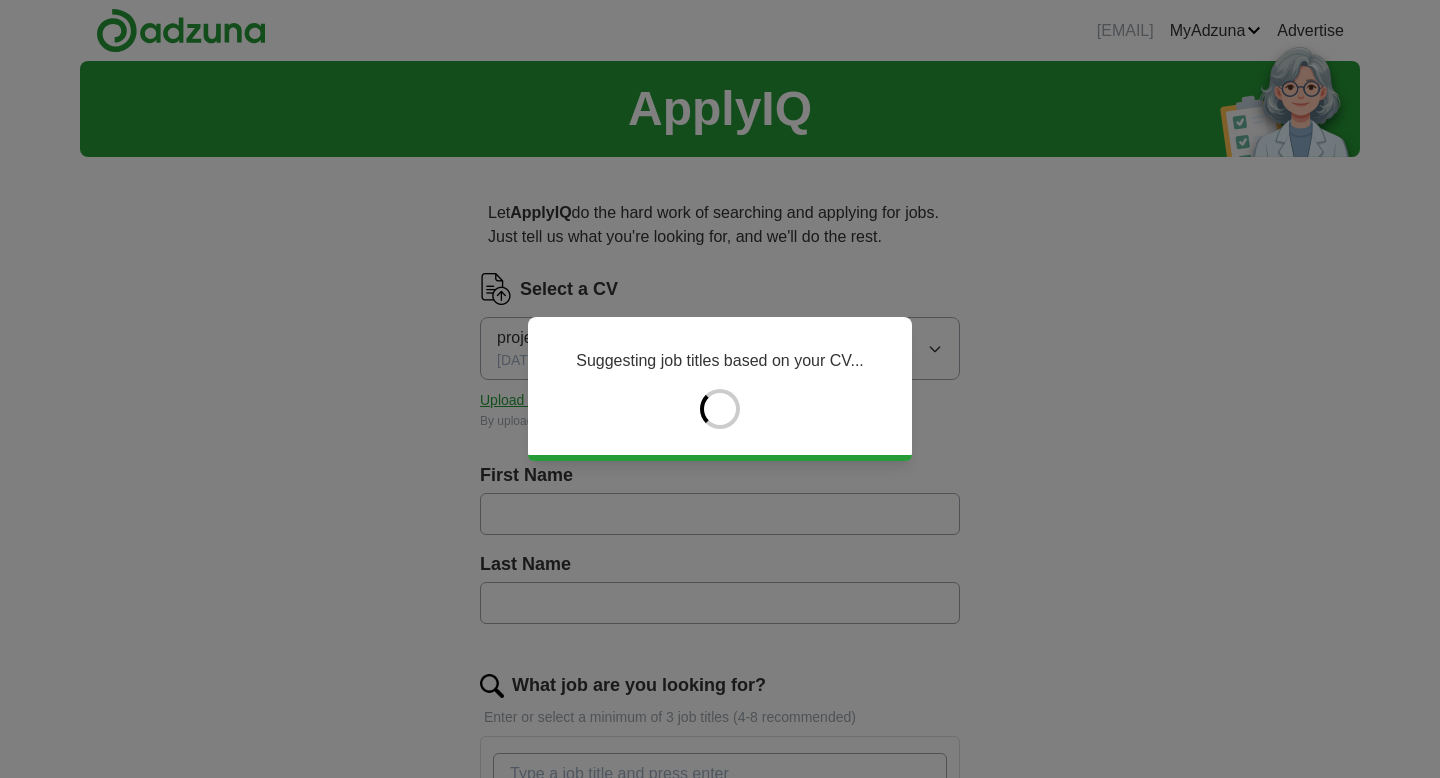 type on "******" 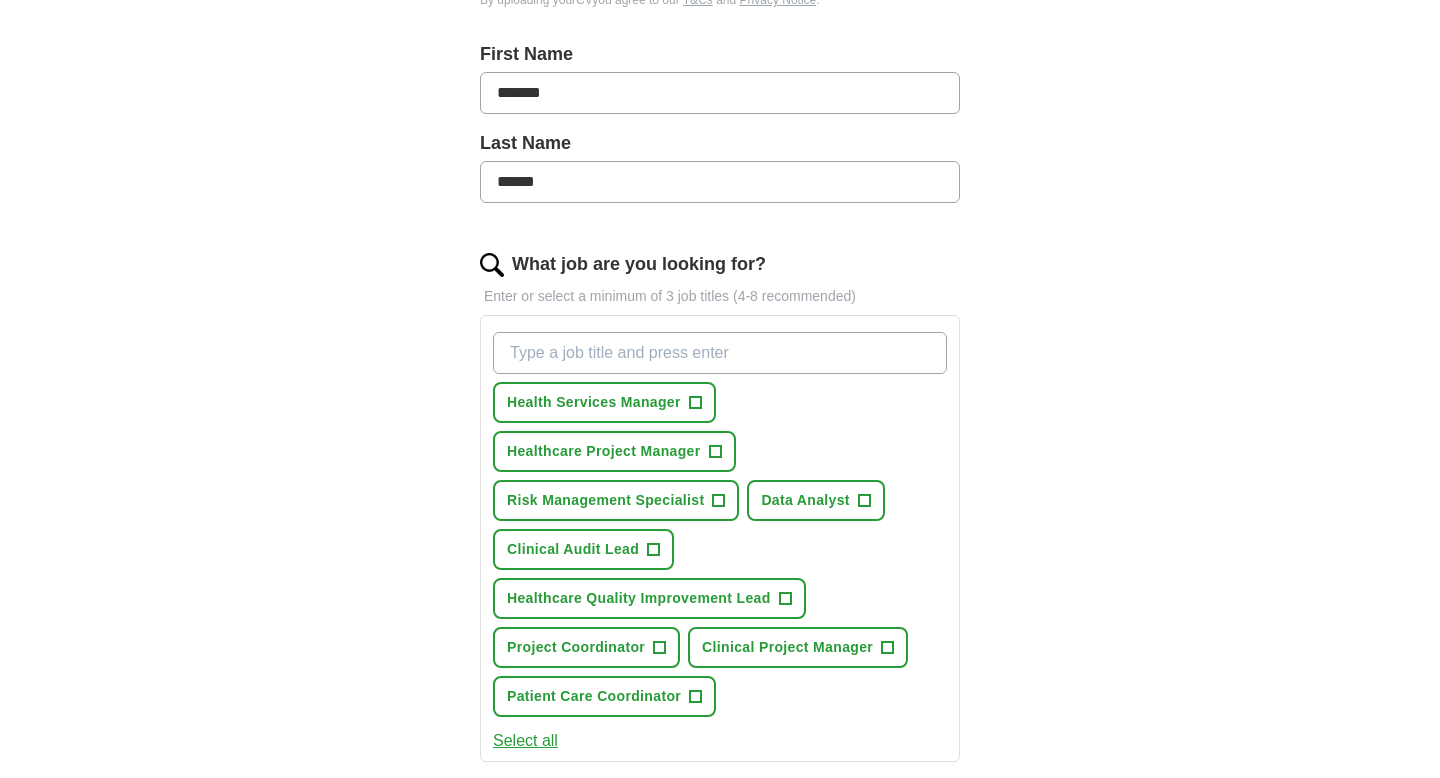 scroll, scrollTop: 439, scrollLeft: 0, axis: vertical 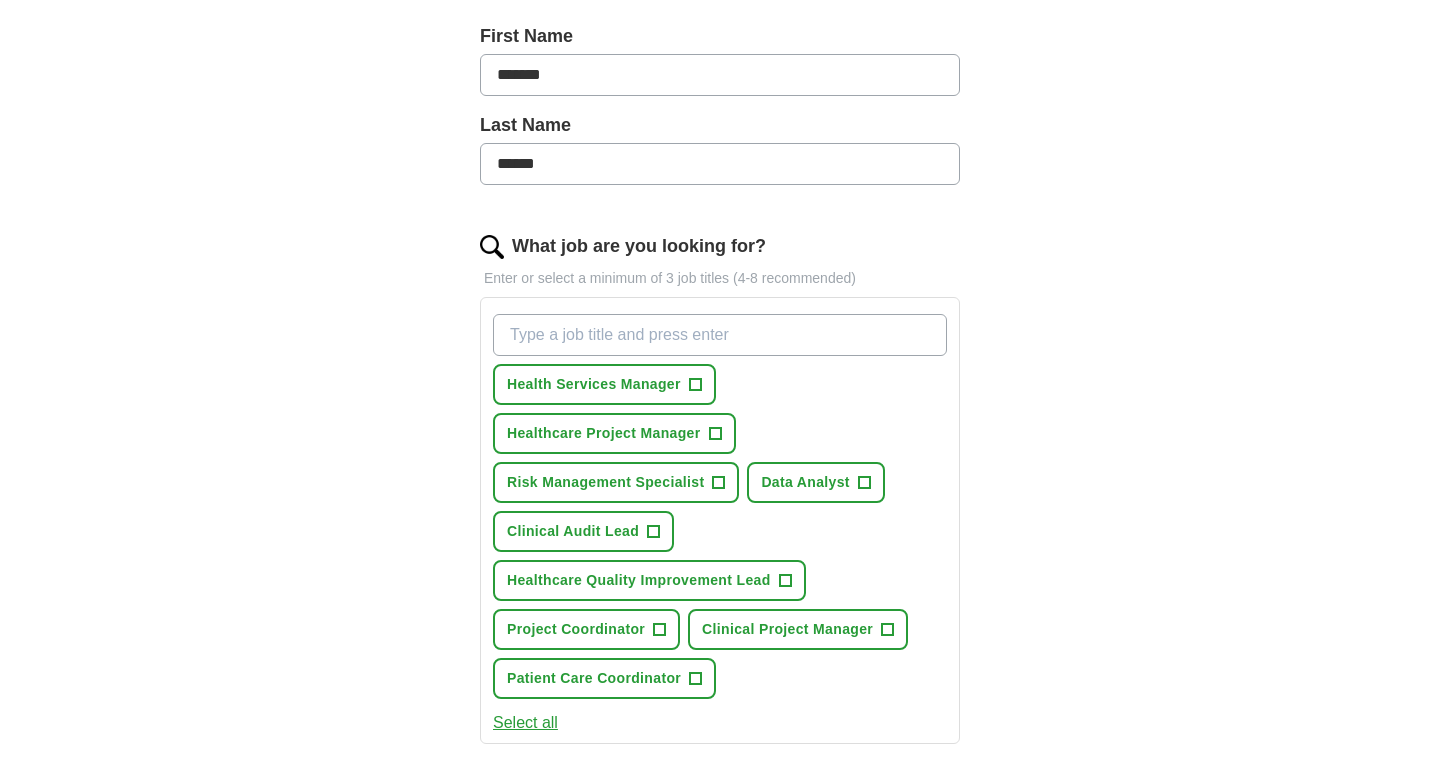 click on "What job are you looking for?" at bounding box center (720, 335) 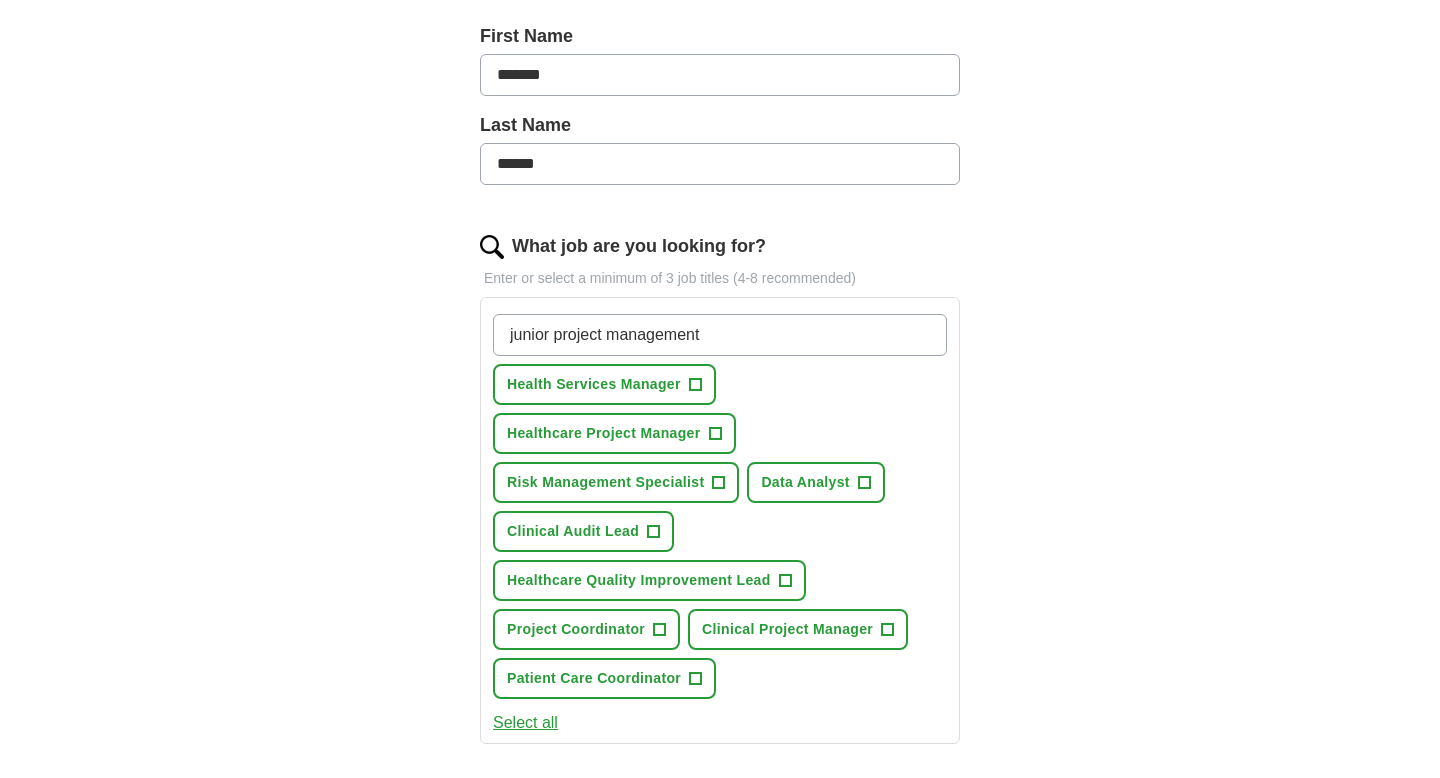 type on "junior project management" 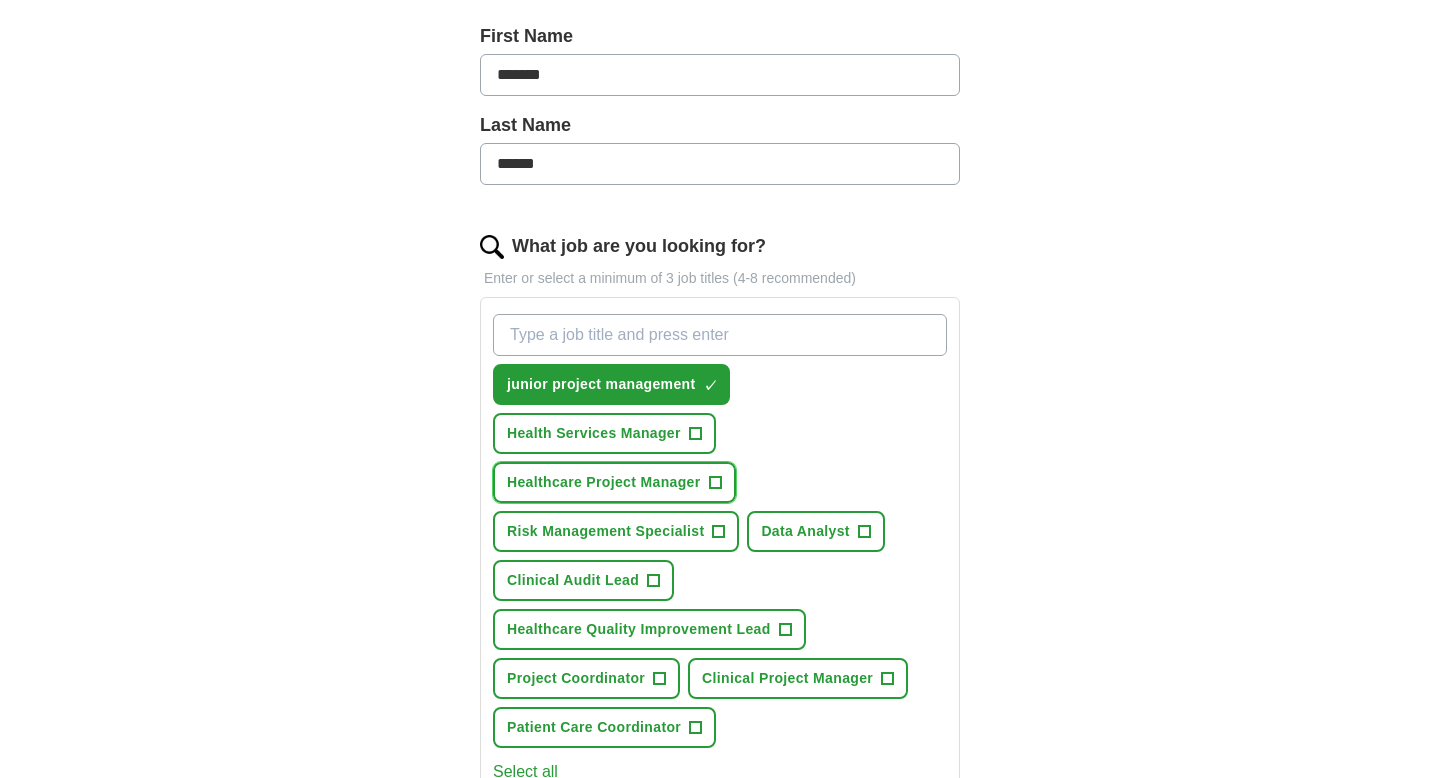 click on "+" at bounding box center (715, 483) 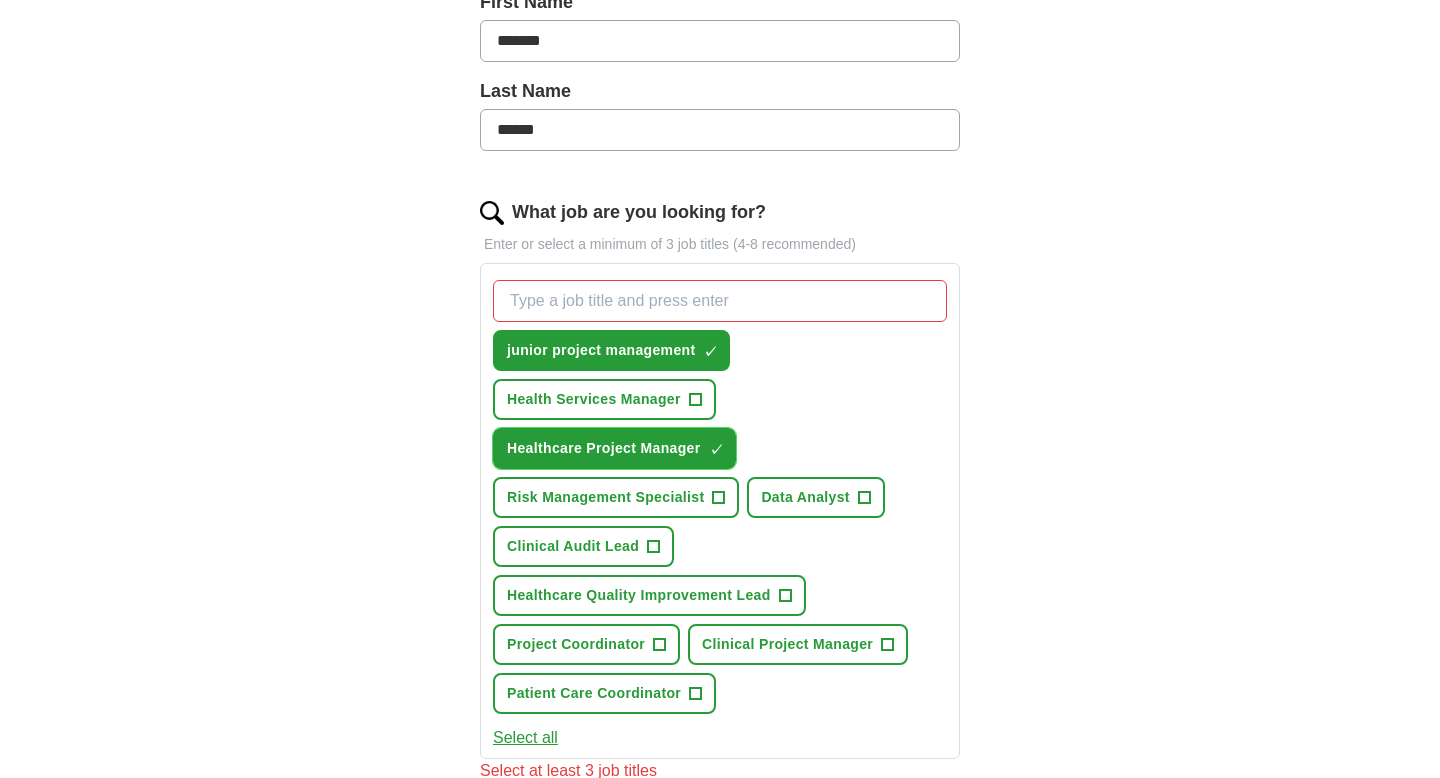 scroll, scrollTop: 489, scrollLeft: 0, axis: vertical 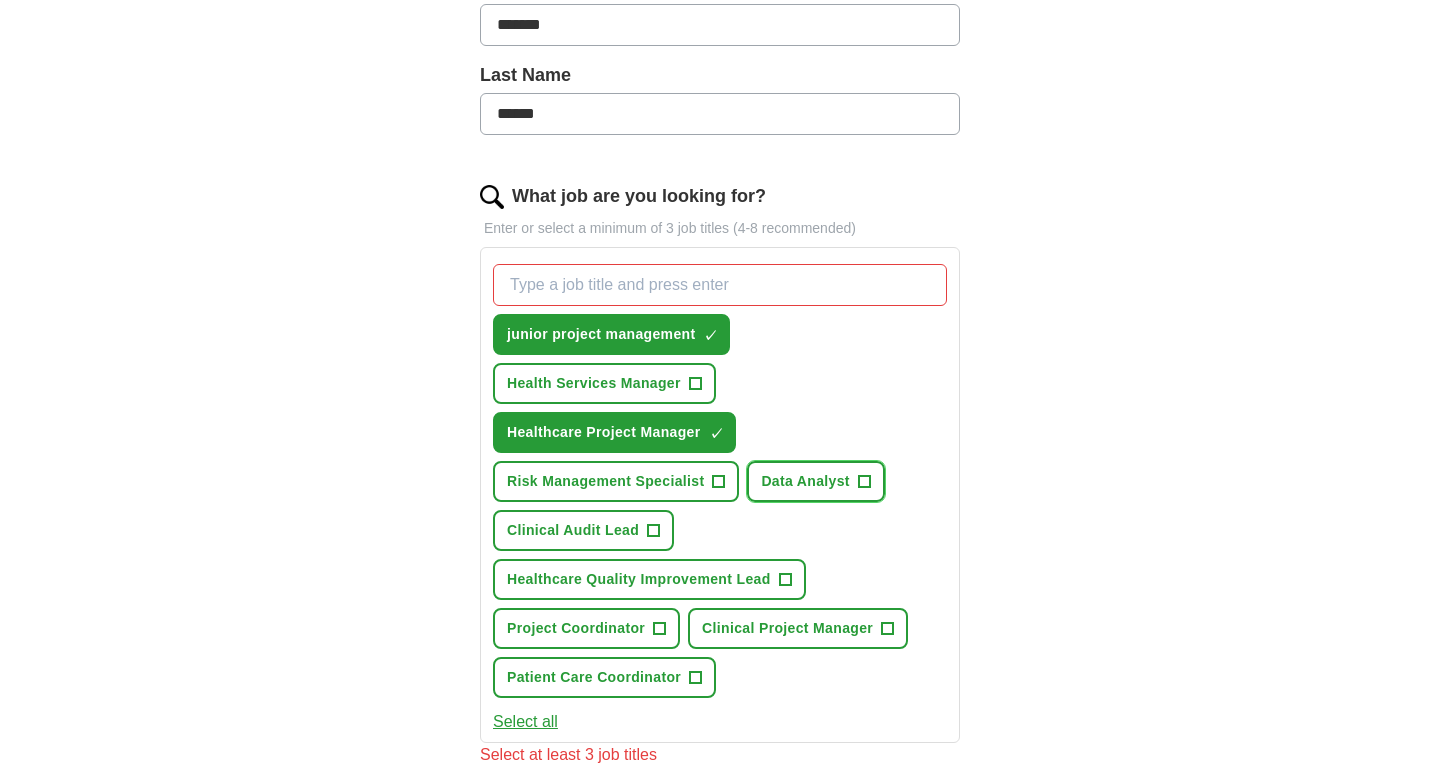 click on "+" at bounding box center (864, 482) 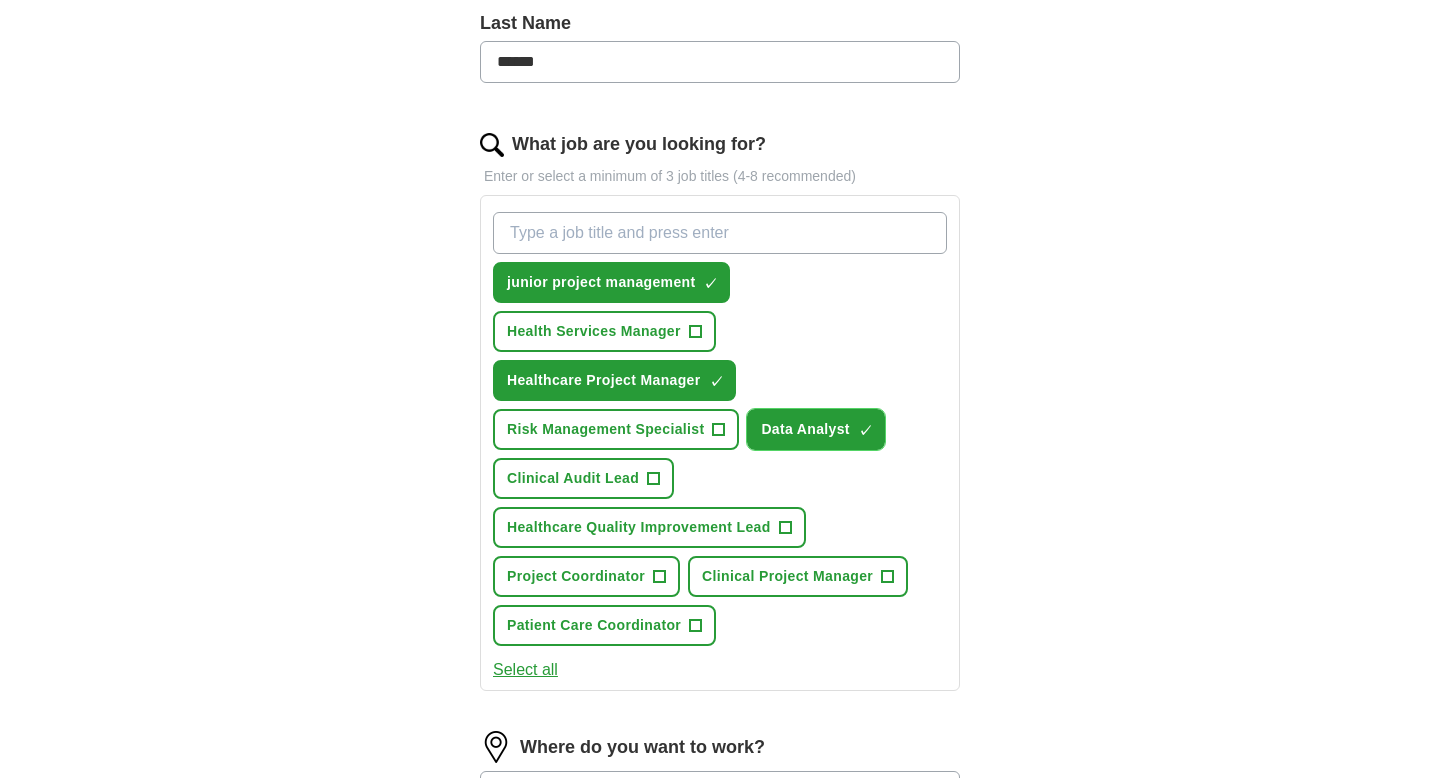 scroll, scrollTop: 562, scrollLeft: 0, axis: vertical 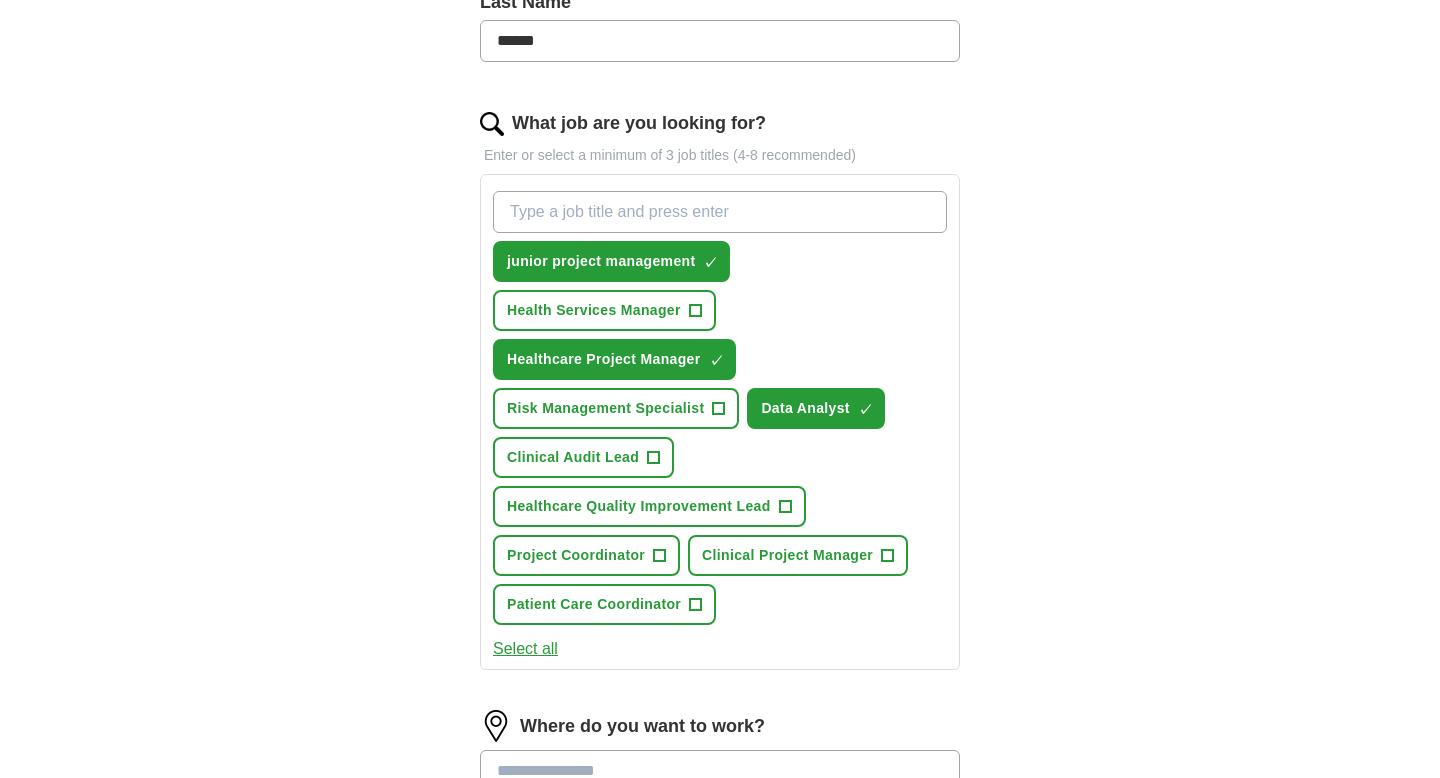 click on "What job are you looking for?" at bounding box center [720, 212] 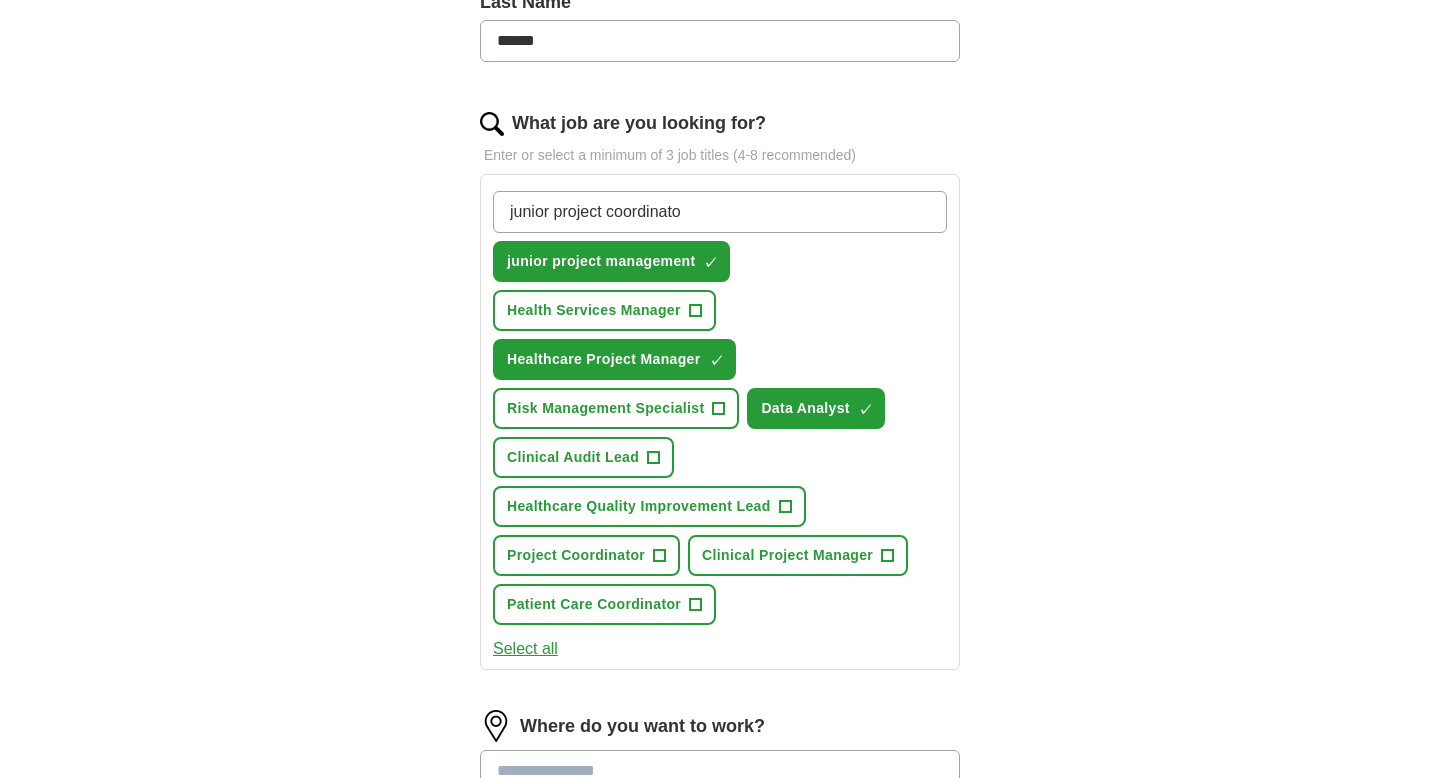 type on "junior project coordinator" 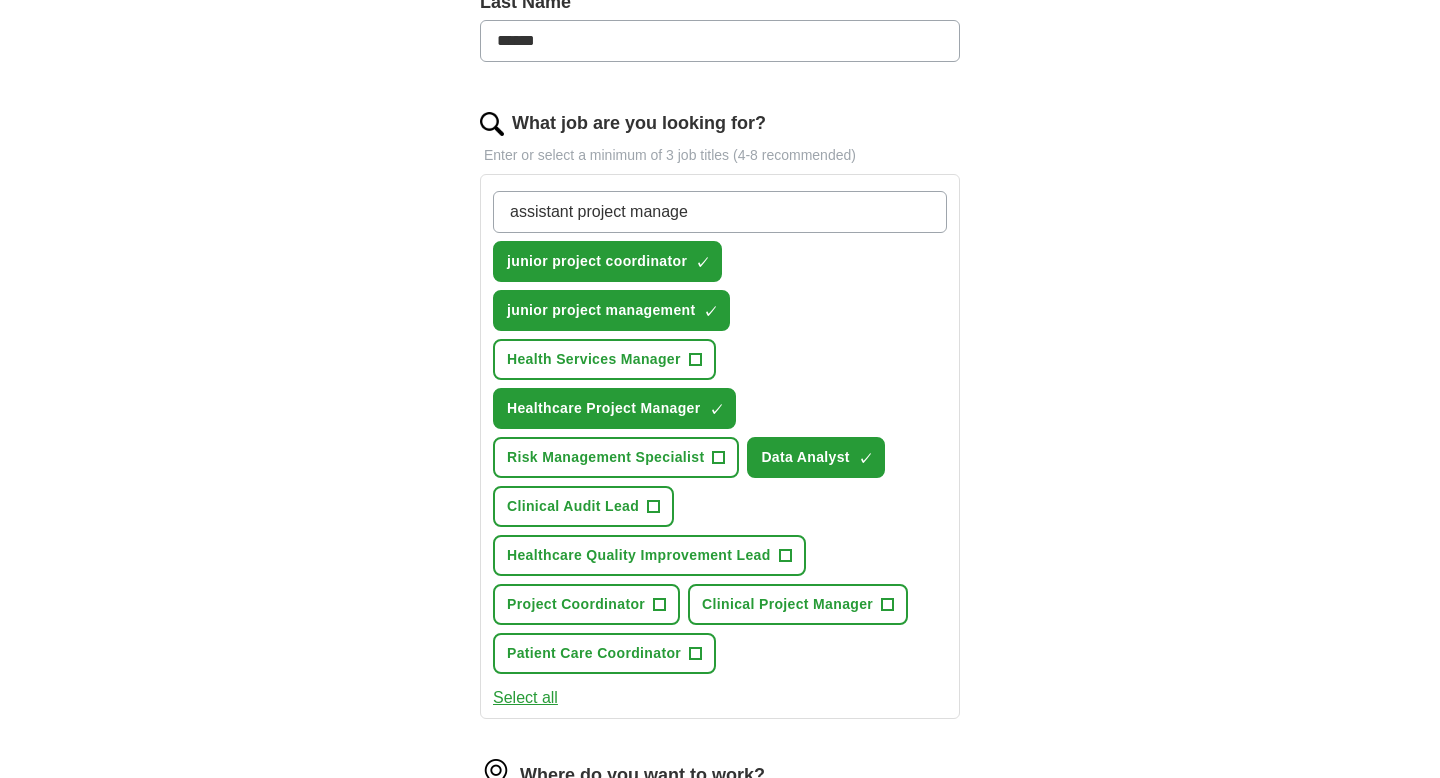 type on "assistant project manager" 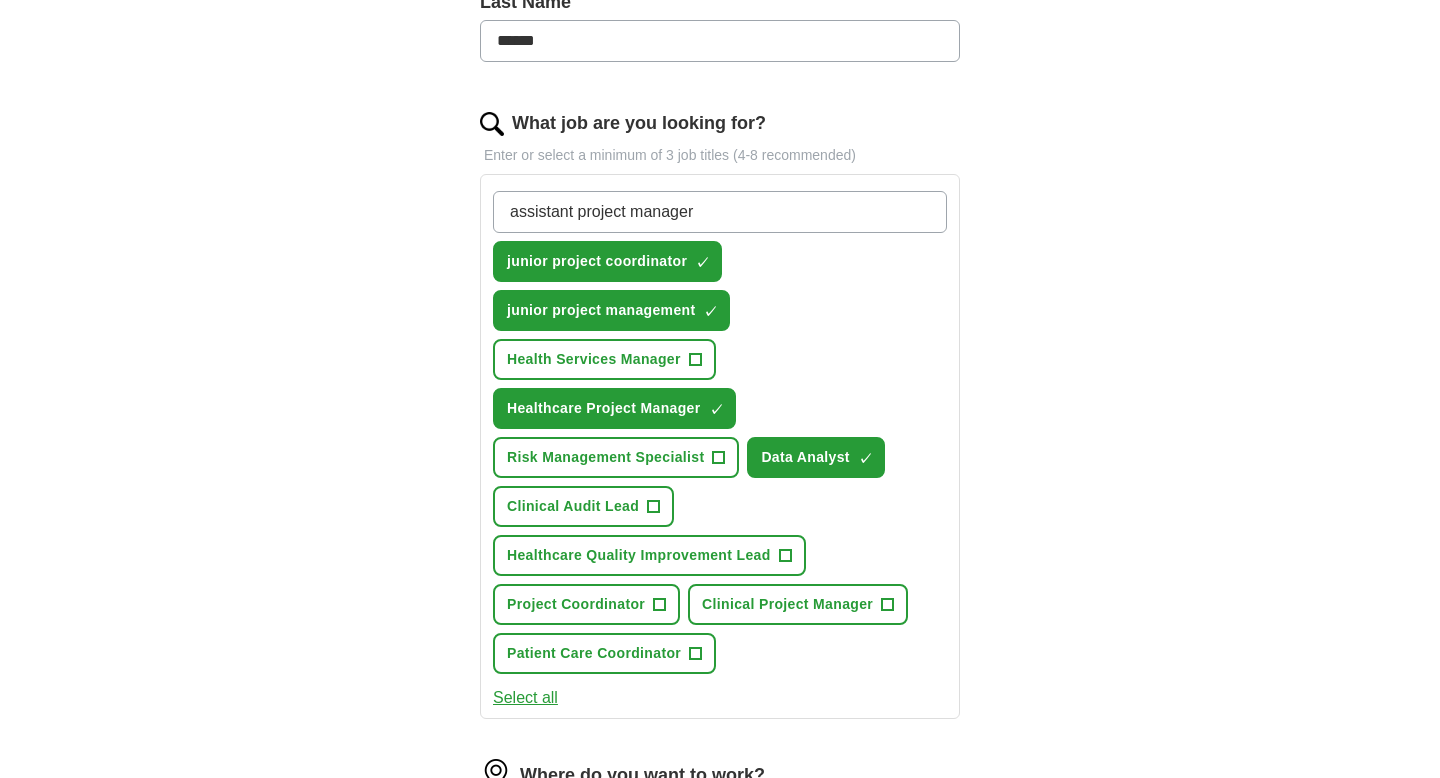 type 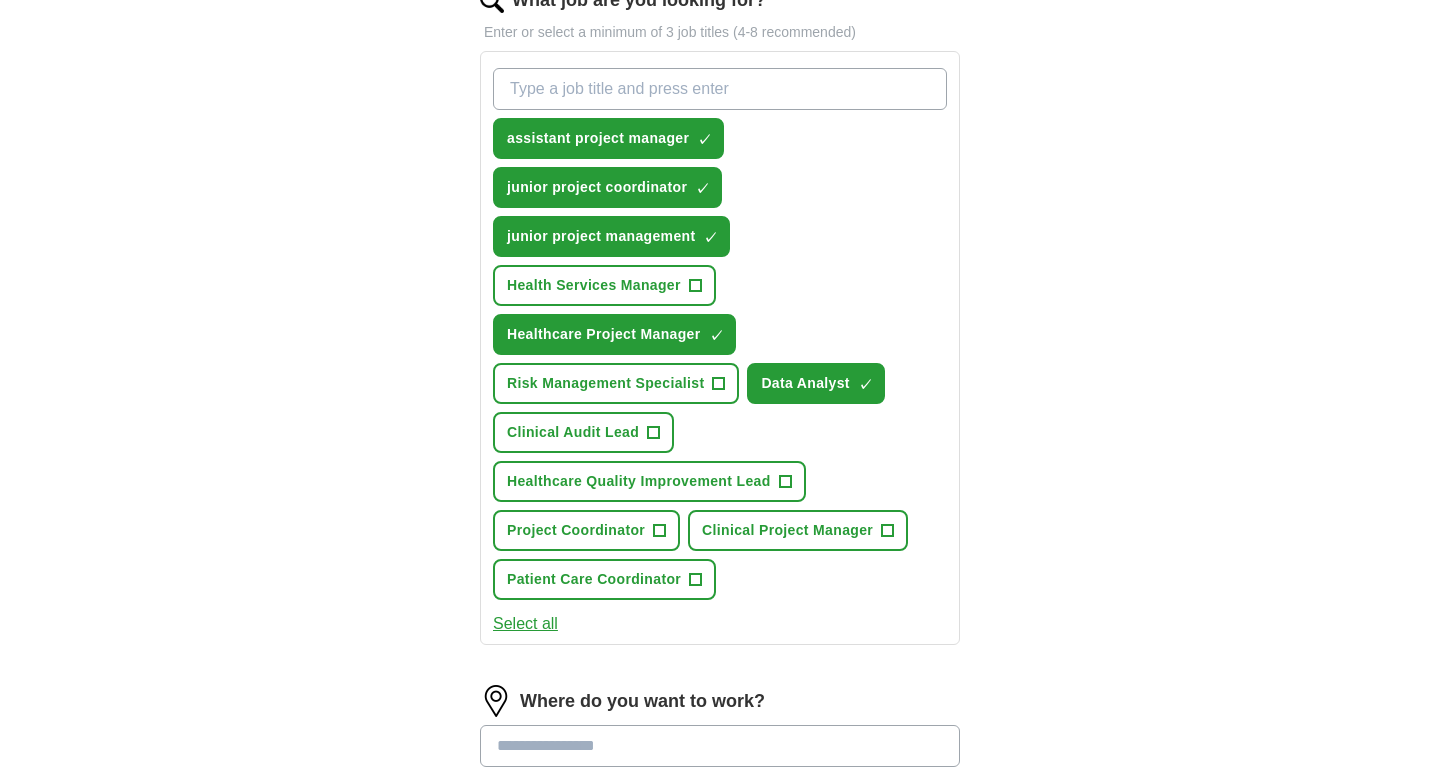 scroll, scrollTop: 687, scrollLeft: 0, axis: vertical 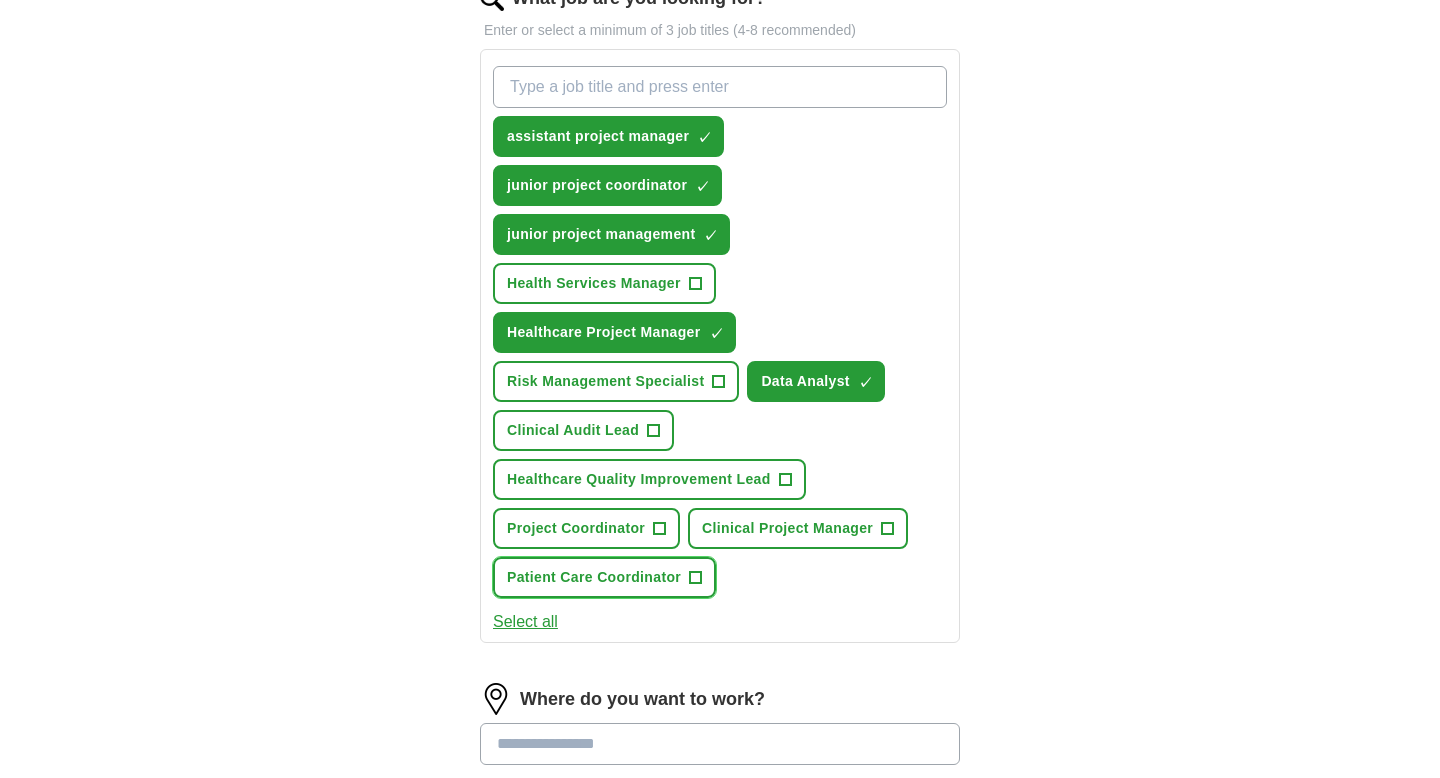 click on "+" at bounding box center [696, 578] 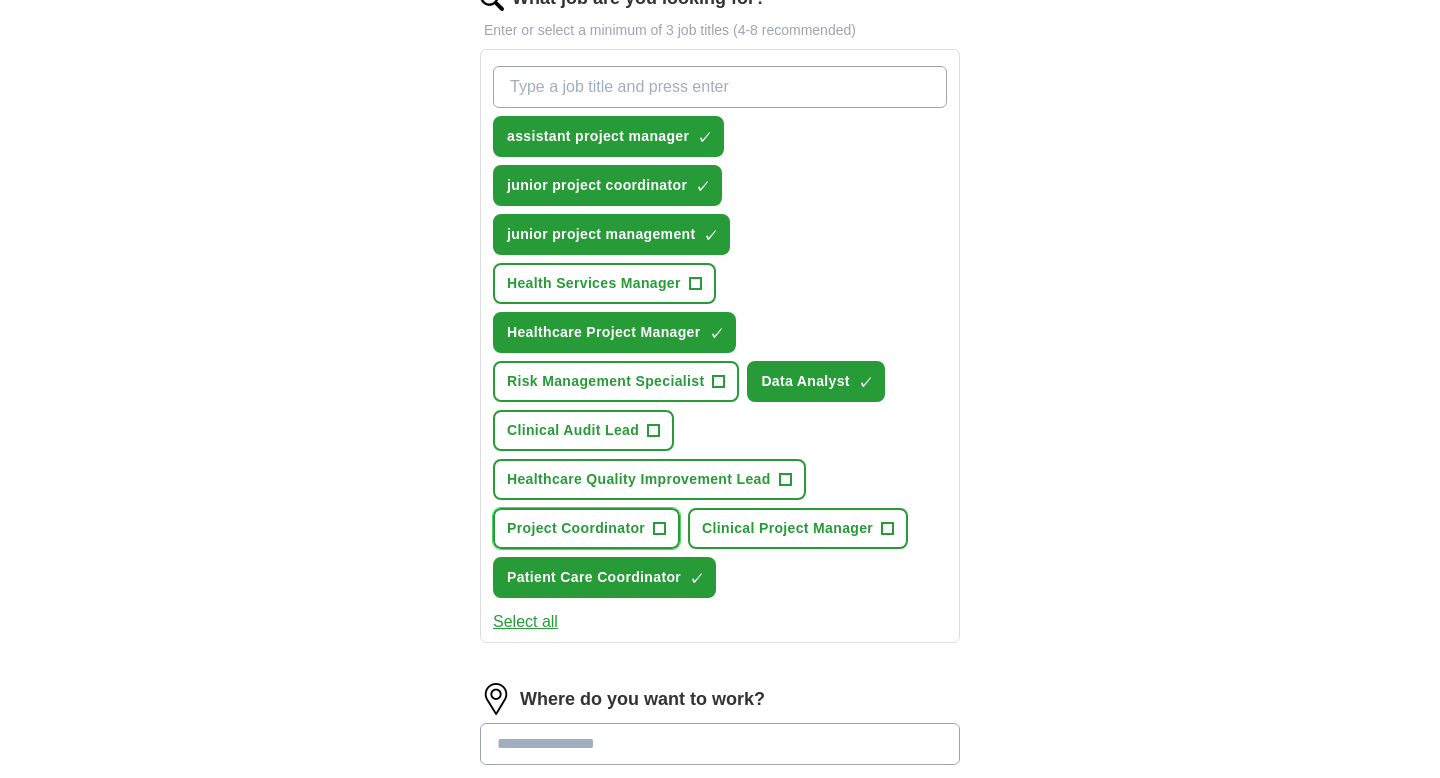 click on "+" at bounding box center [660, 529] 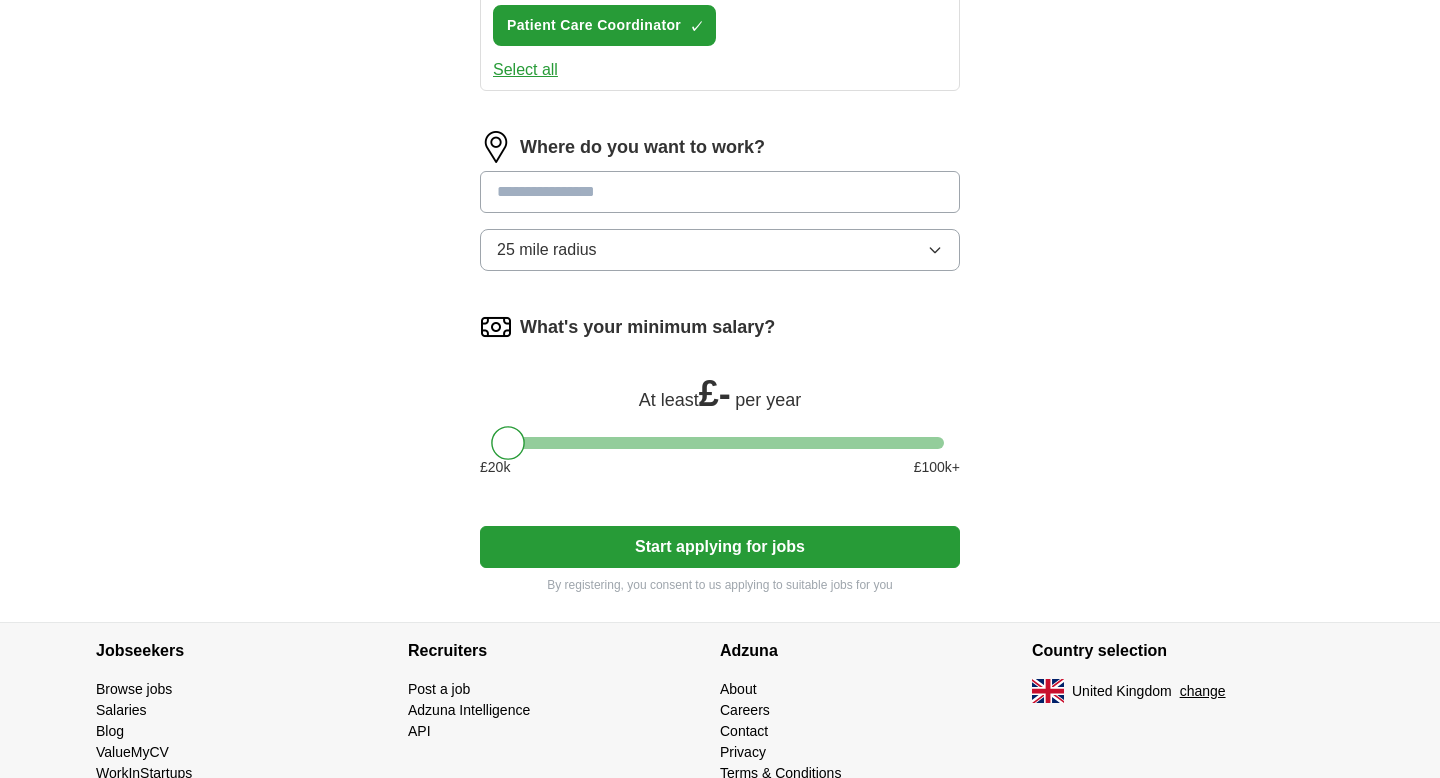 scroll, scrollTop: 1246, scrollLeft: 0, axis: vertical 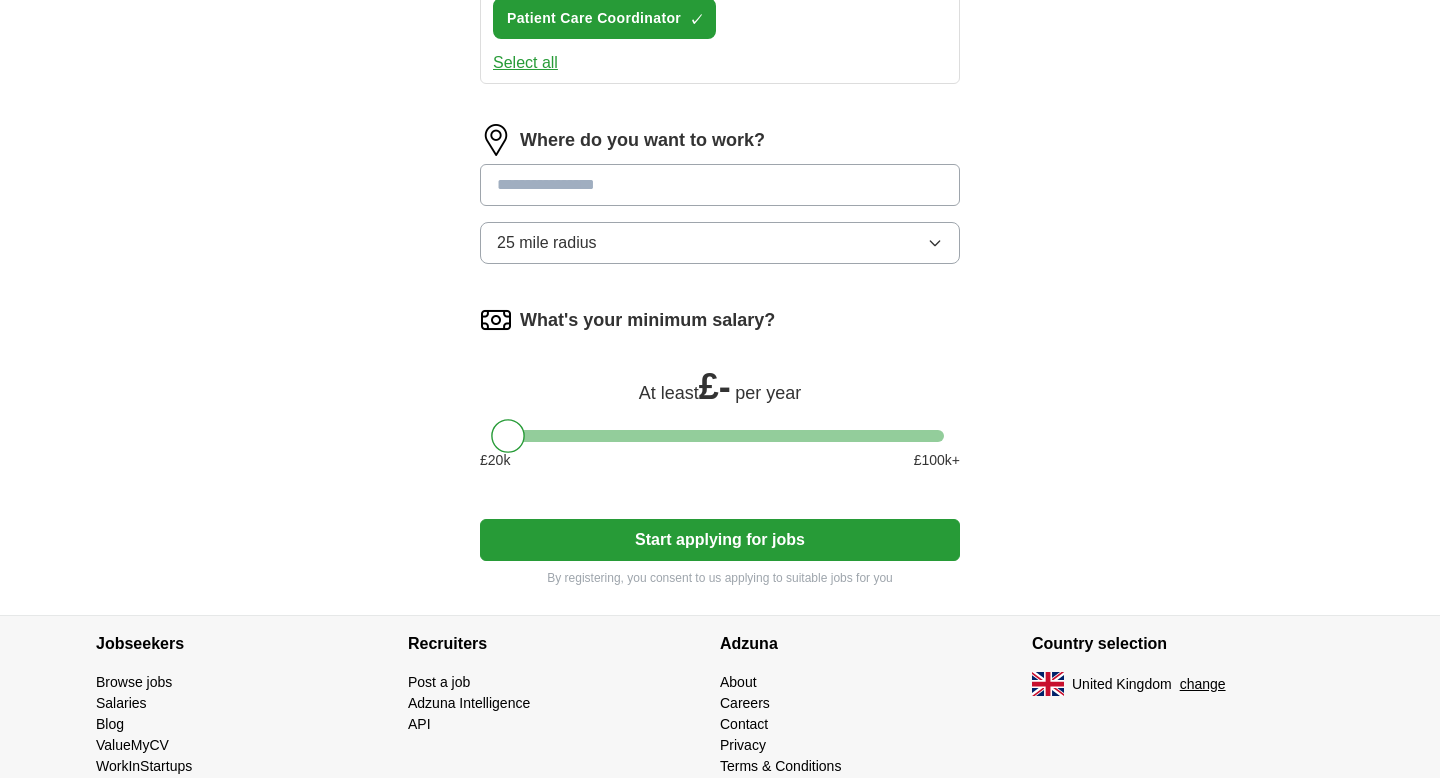 click at bounding box center [720, 185] 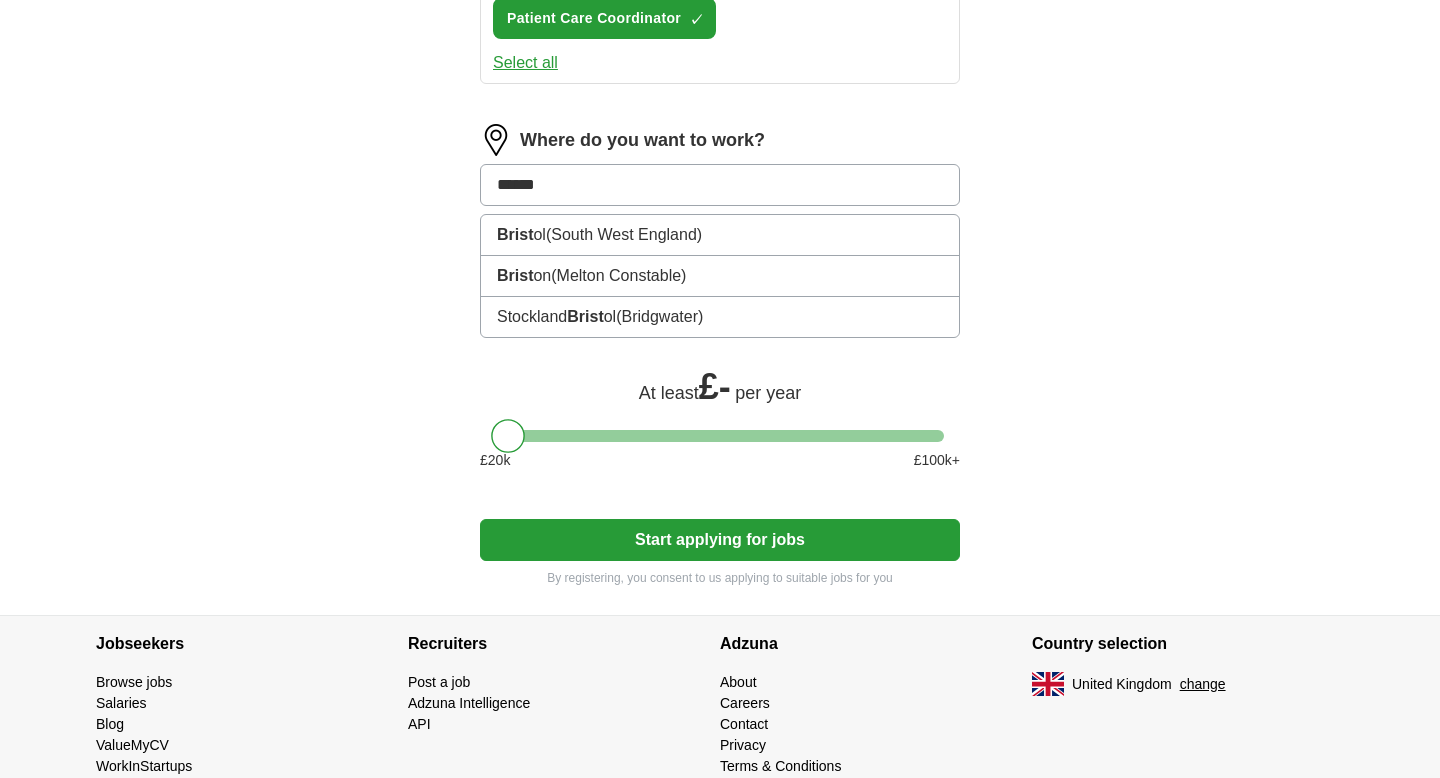 type on "*******" 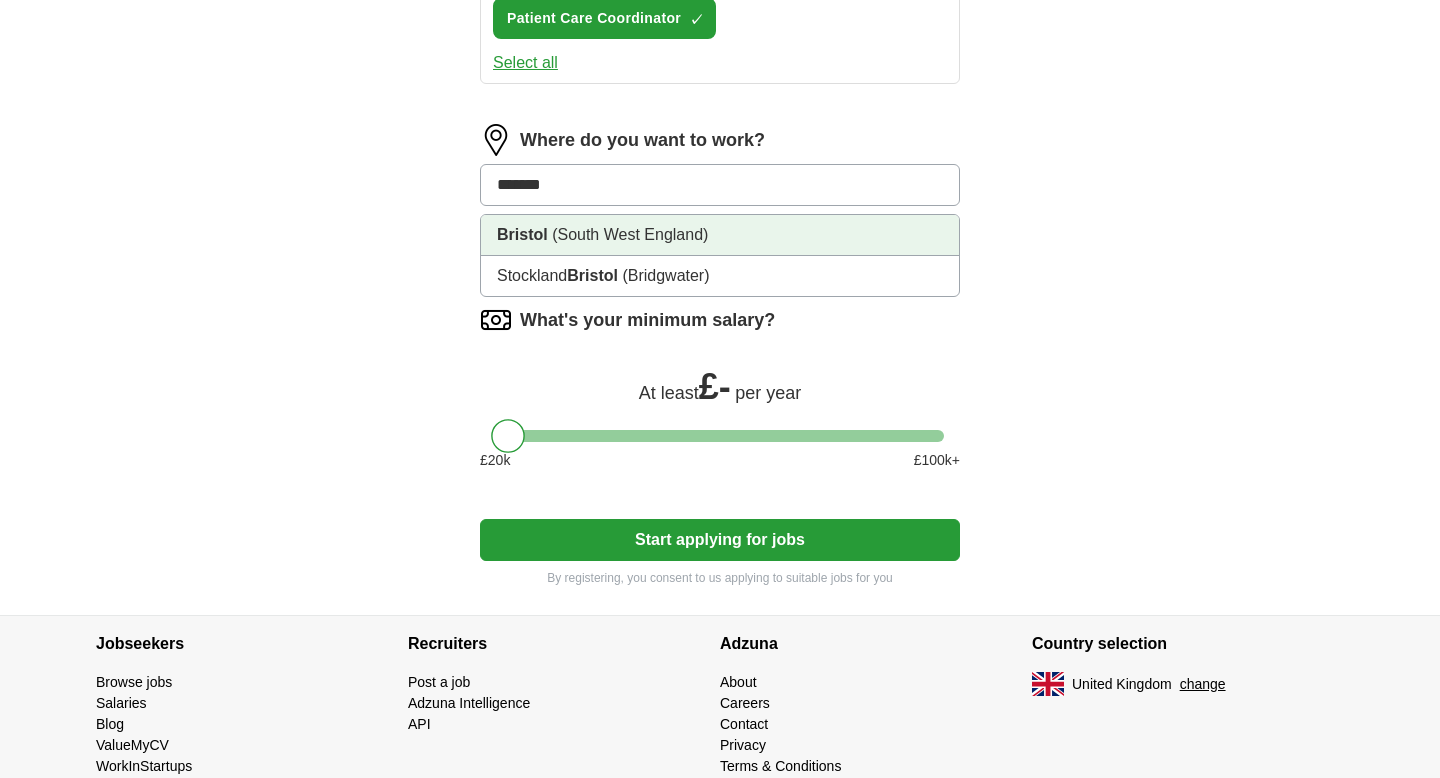 click on "(South West England)" at bounding box center [630, 234] 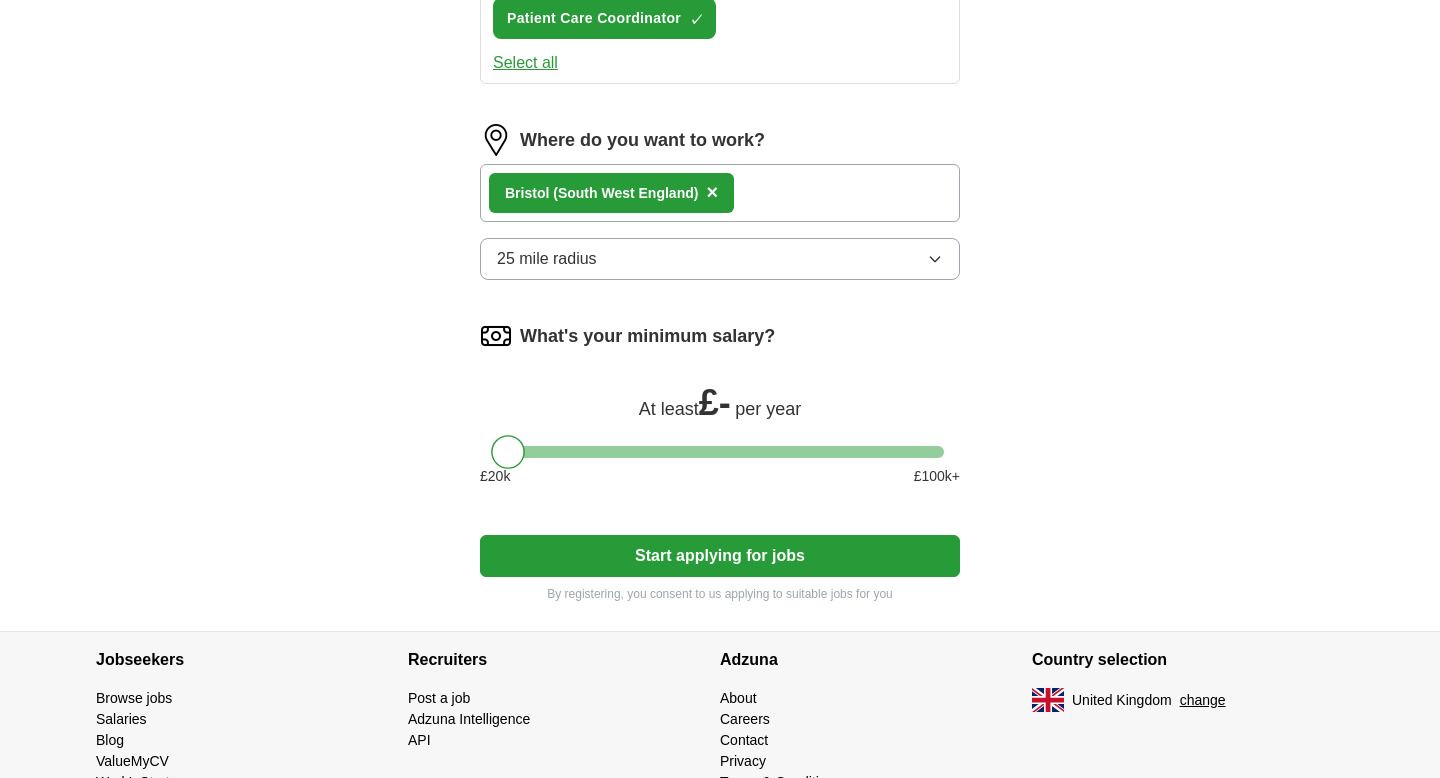 click on "[CITY]   ([REGION]) ×" at bounding box center [720, 193] 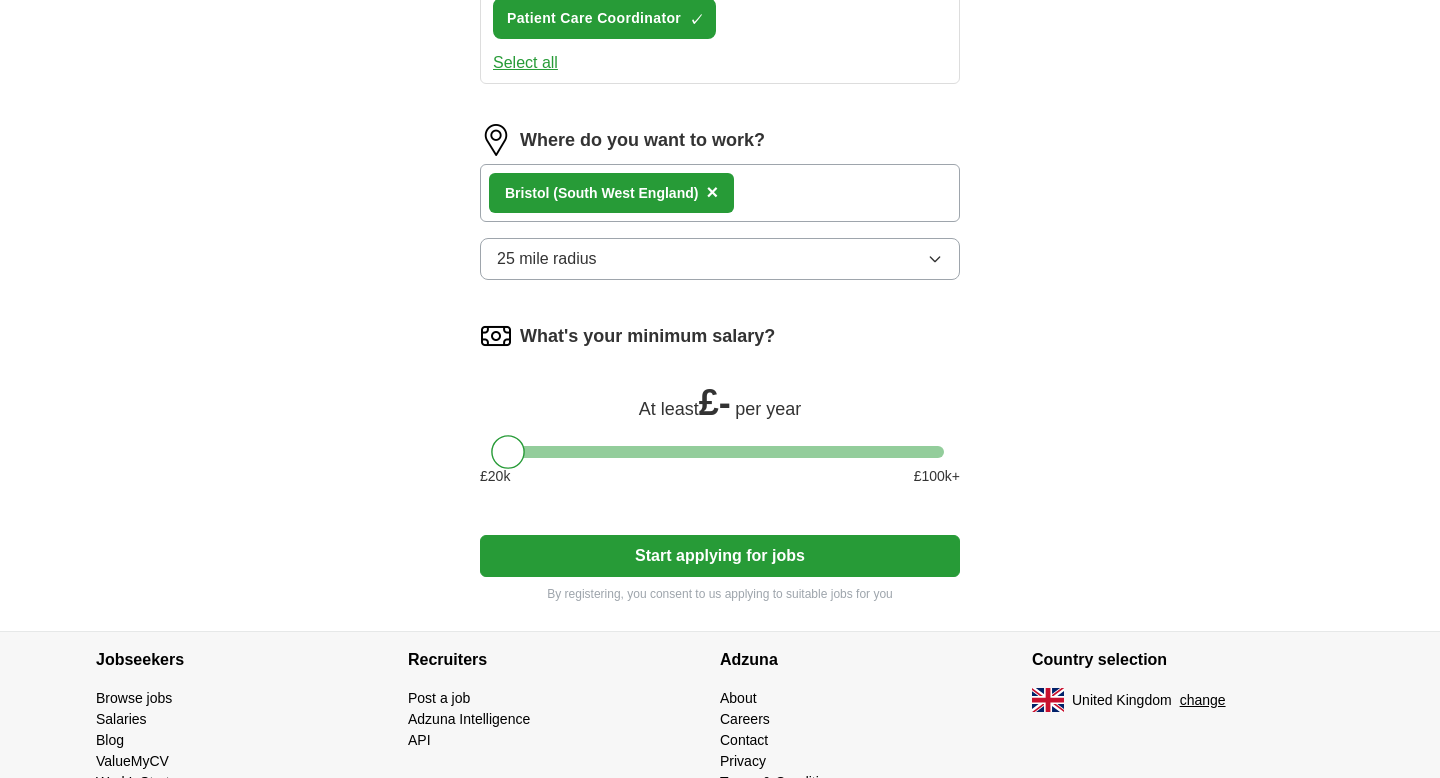 click on "[CITY]   ([REGION]) ×" at bounding box center [611, 193] 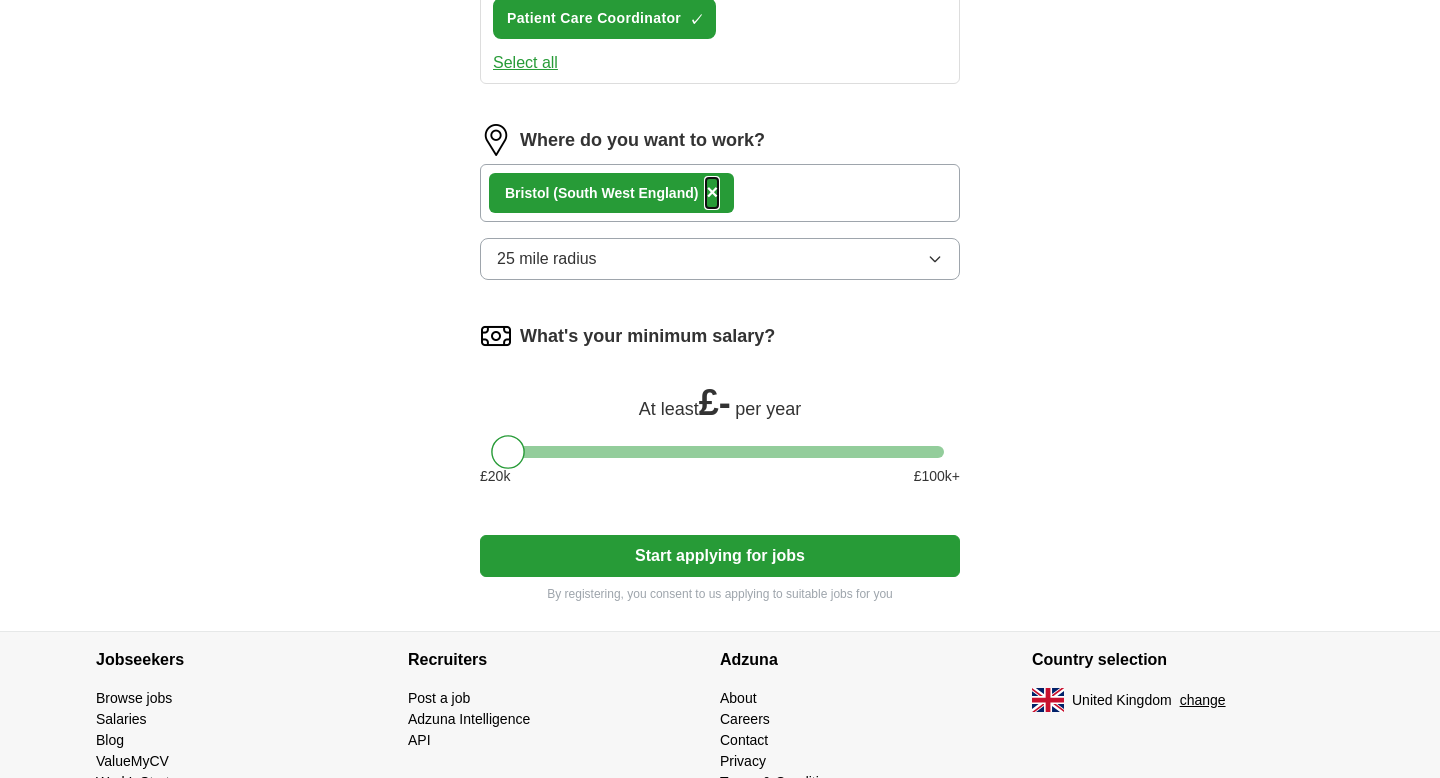 click on "×" at bounding box center (712, 192) 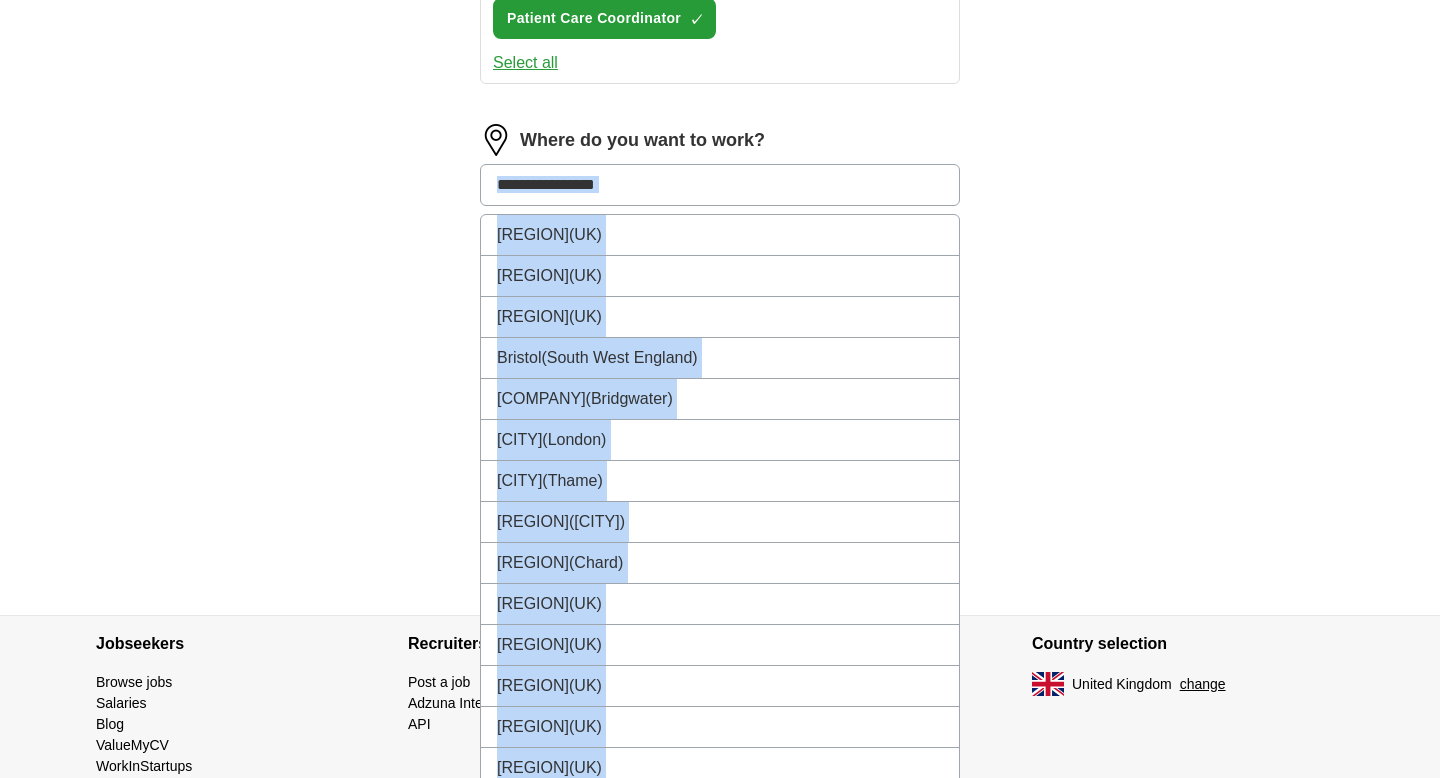 click at bounding box center [720, 185] 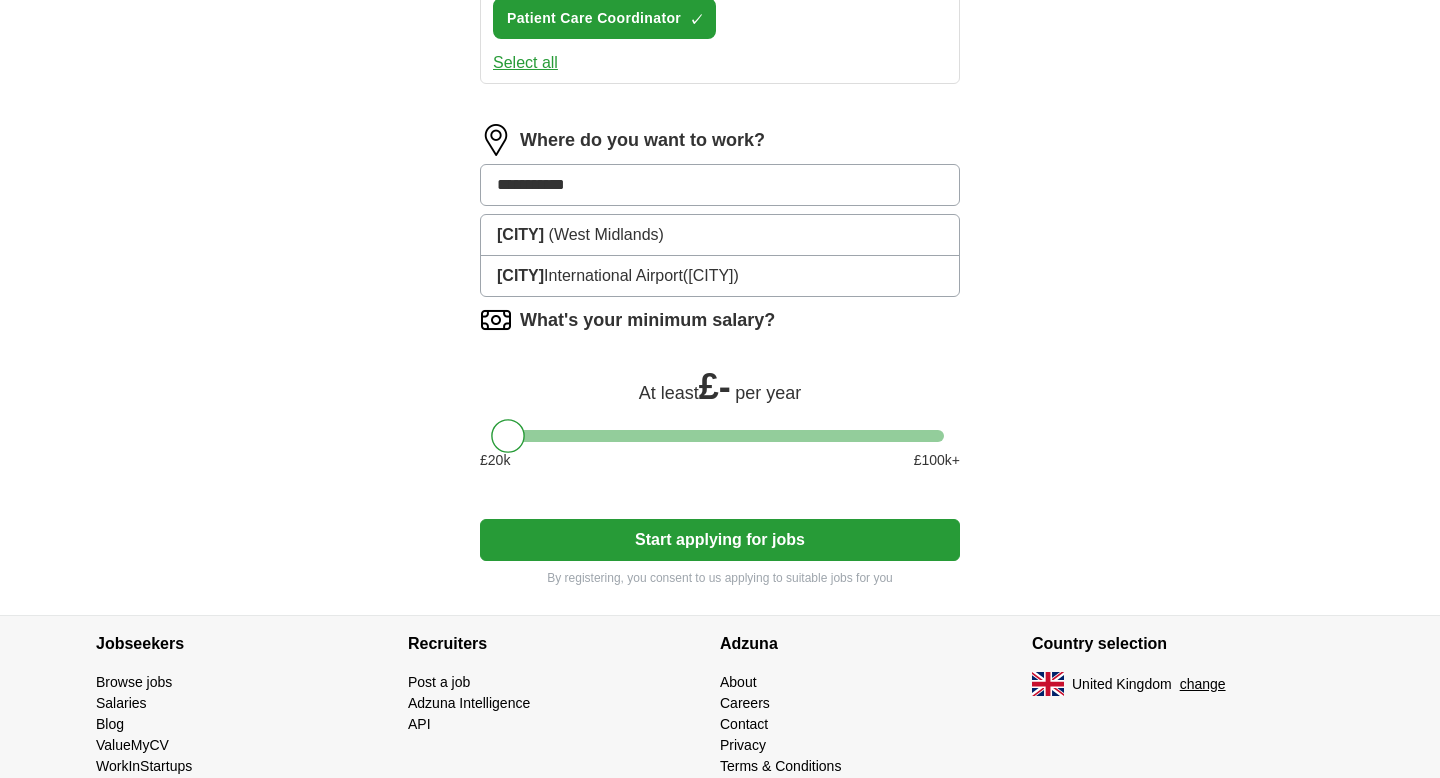 type on "**********" 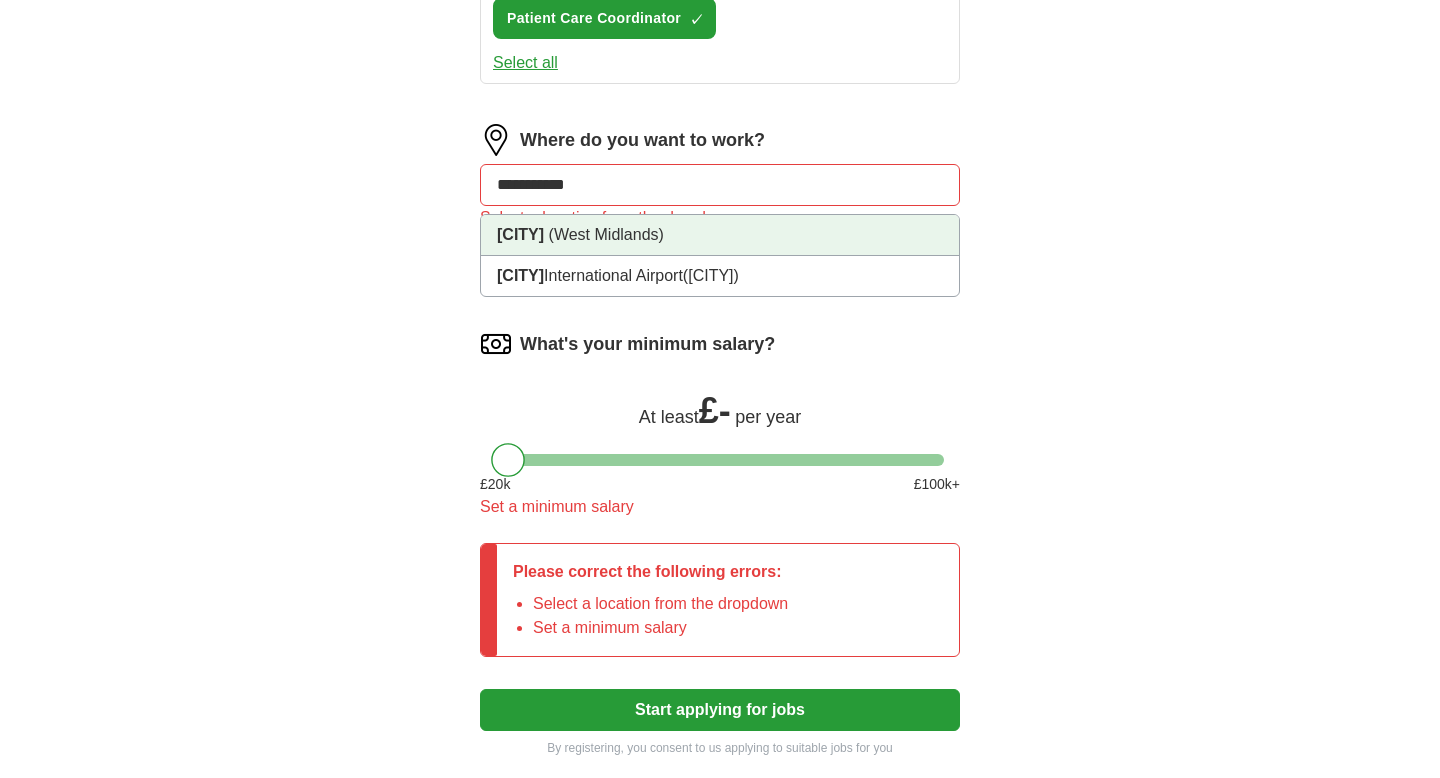 click on "(West Midlands)" at bounding box center (606, 234) 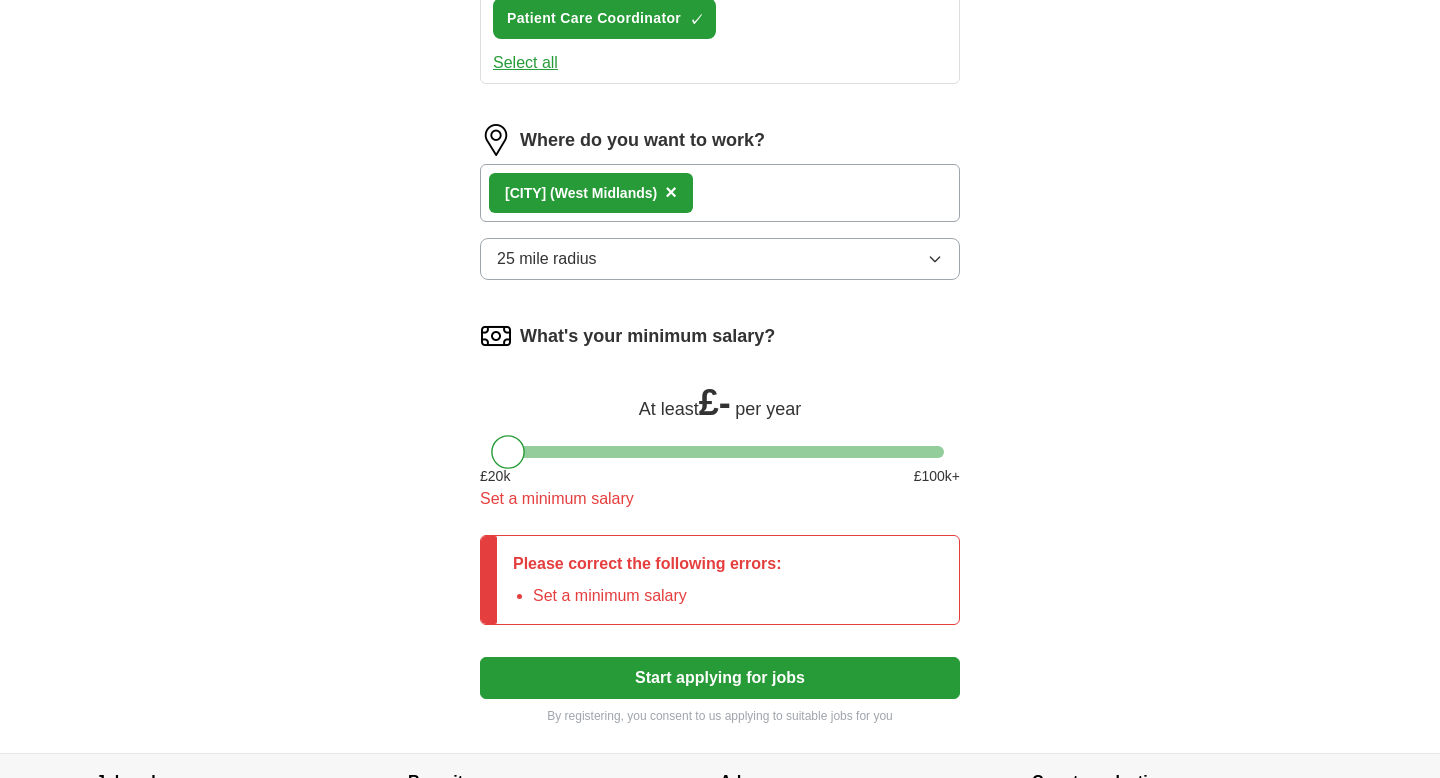 click on "[CITY]   ([REGION]) ×" at bounding box center [720, 193] 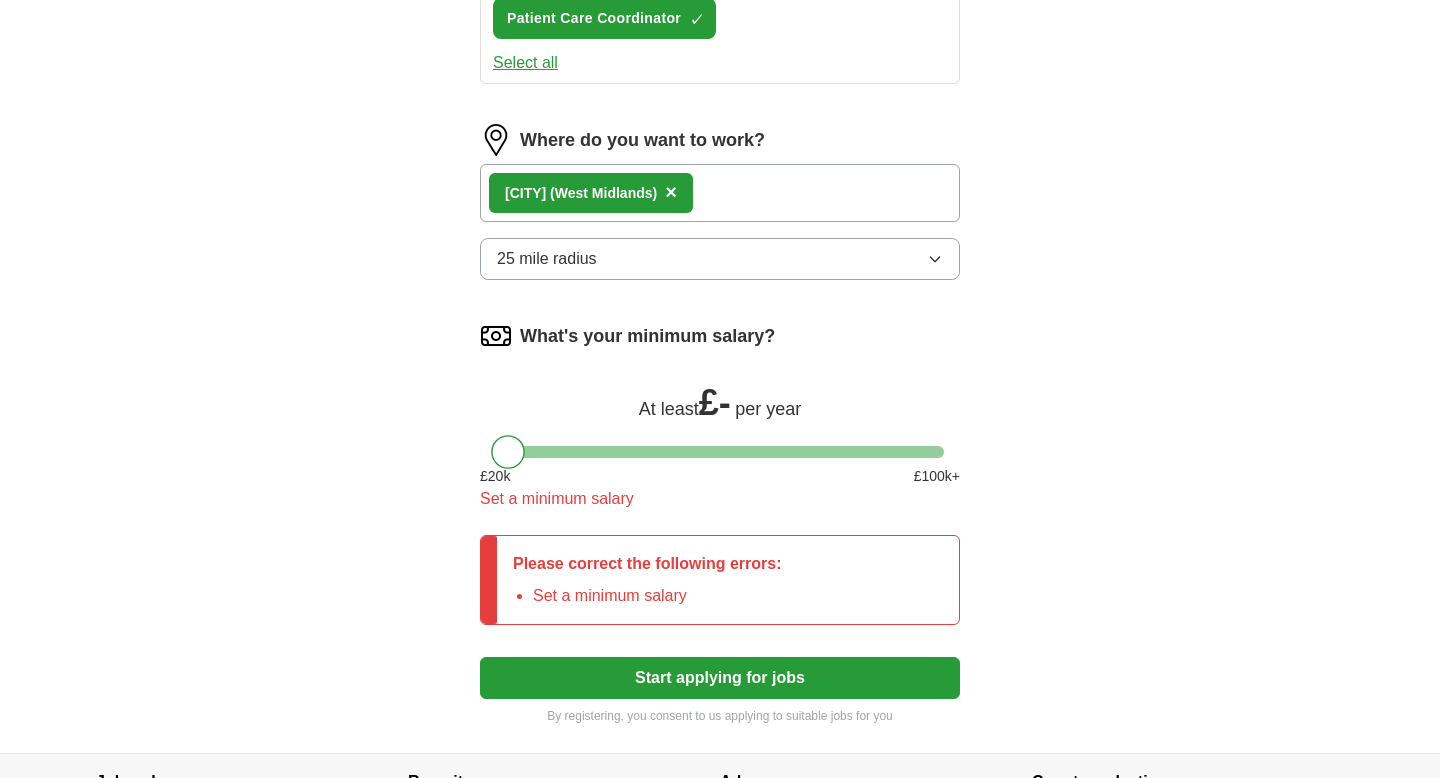 click on "[CITY]   ([REGION]) ×" at bounding box center [720, 193] 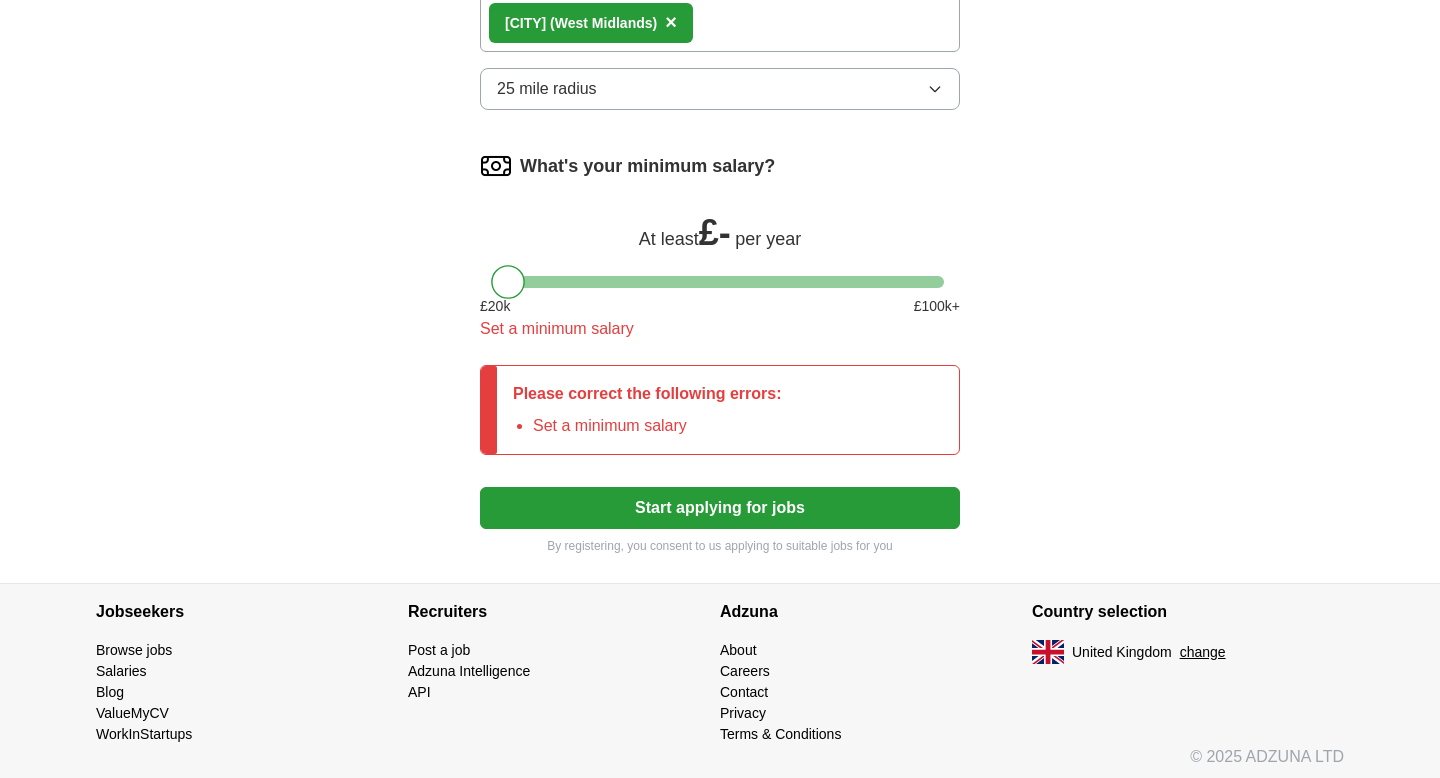 scroll, scrollTop: 1423, scrollLeft: 0, axis: vertical 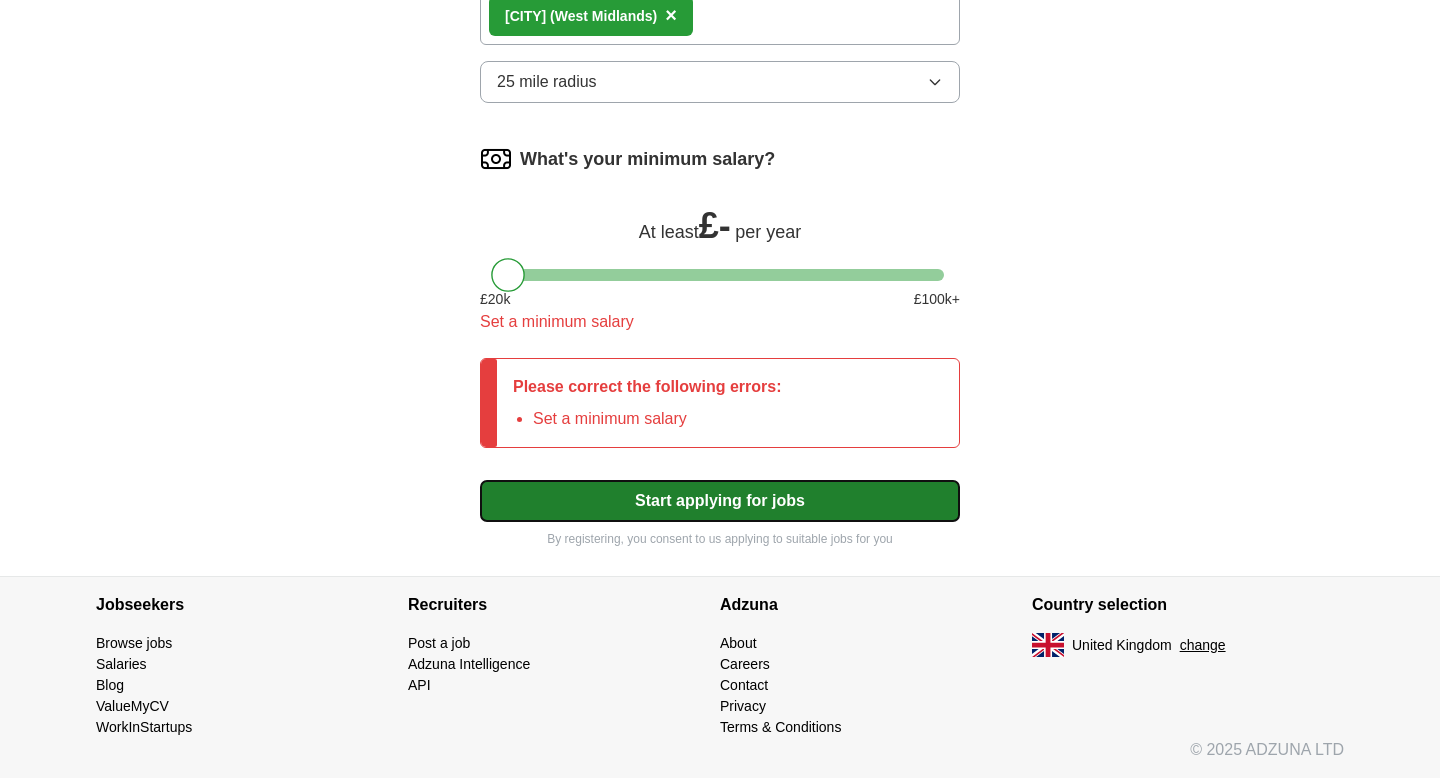 click on "Start applying for jobs" at bounding box center [720, 501] 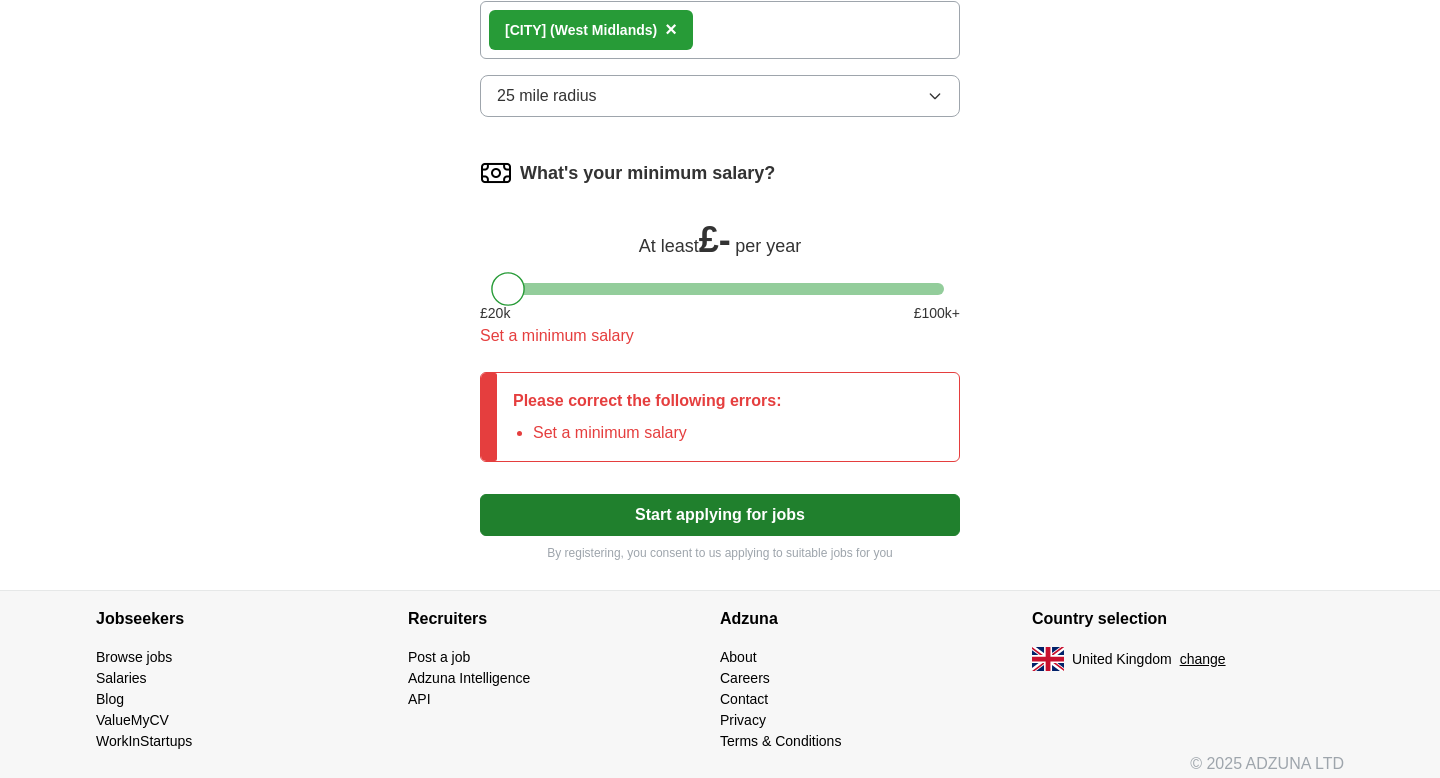 scroll, scrollTop: 1406, scrollLeft: 0, axis: vertical 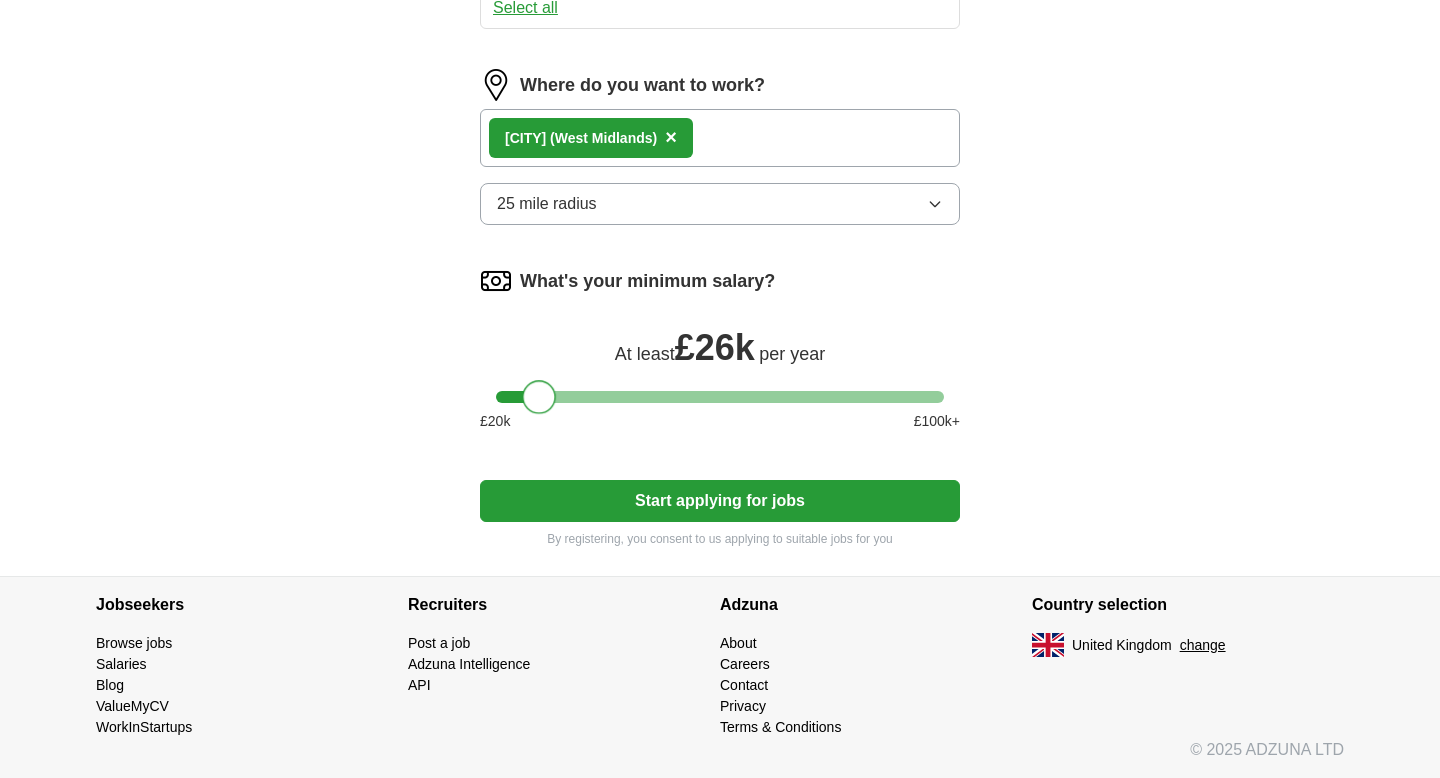 drag, startPoint x: 508, startPoint y: 289, endPoint x: 541, endPoint y: 291, distance: 33.06055 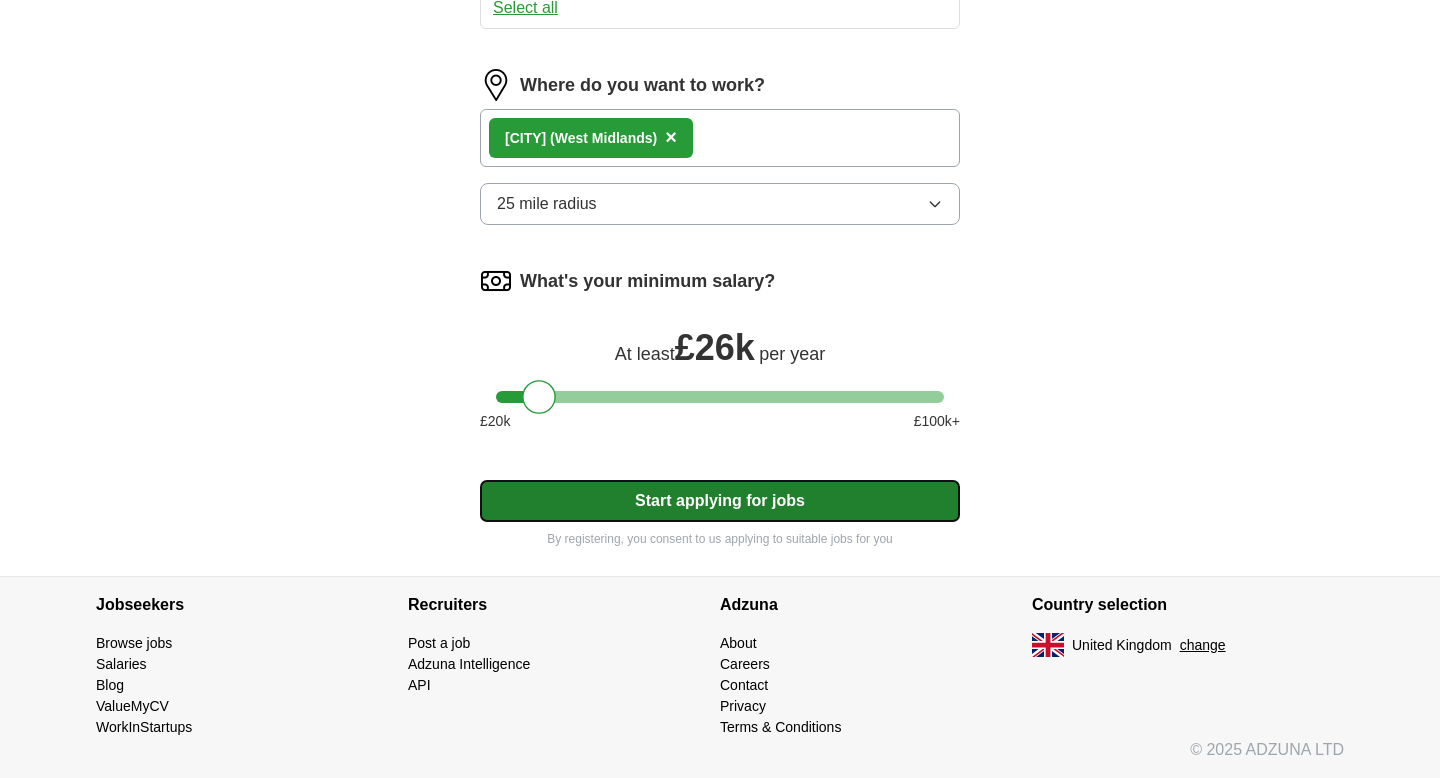 click on "Start applying for jobs" at bounding box center (720, 501) 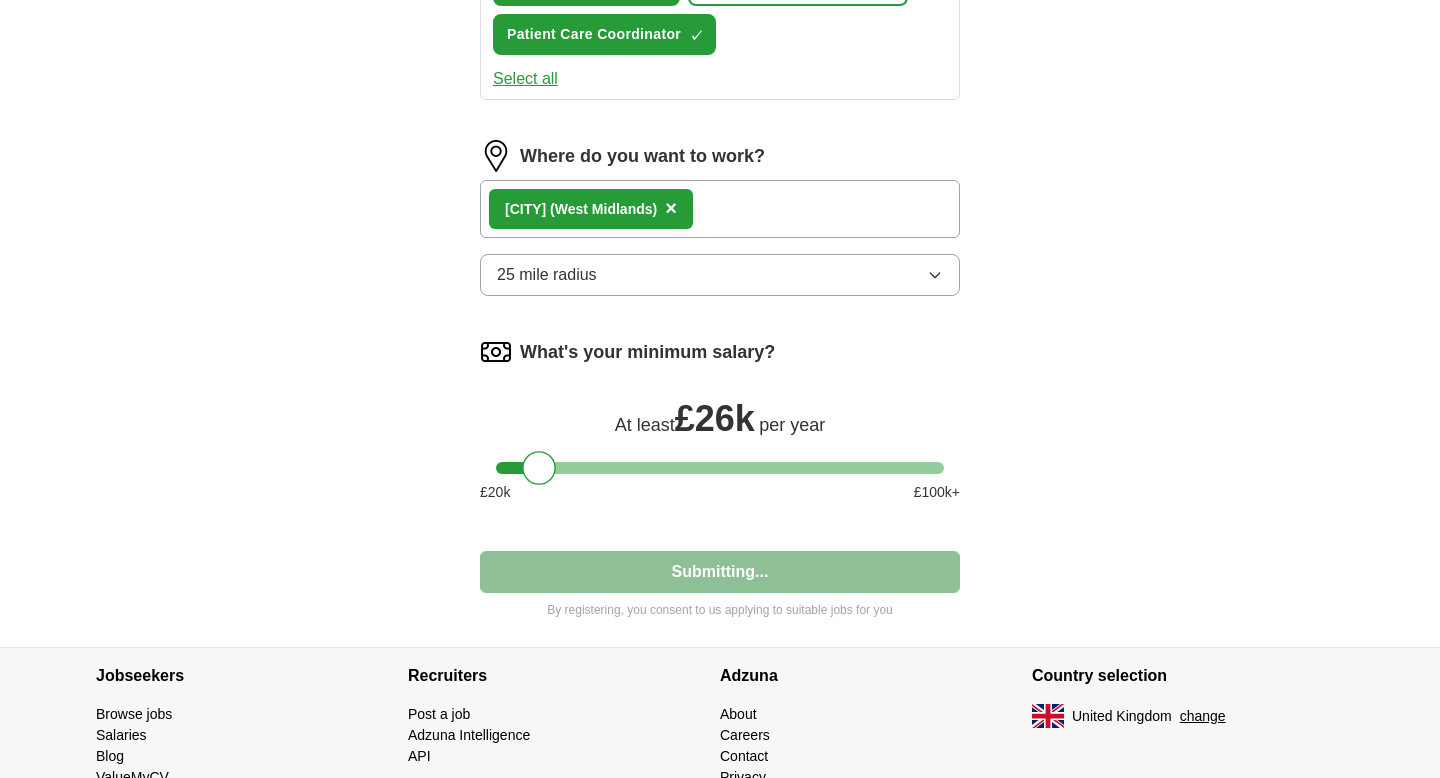 select on "**" 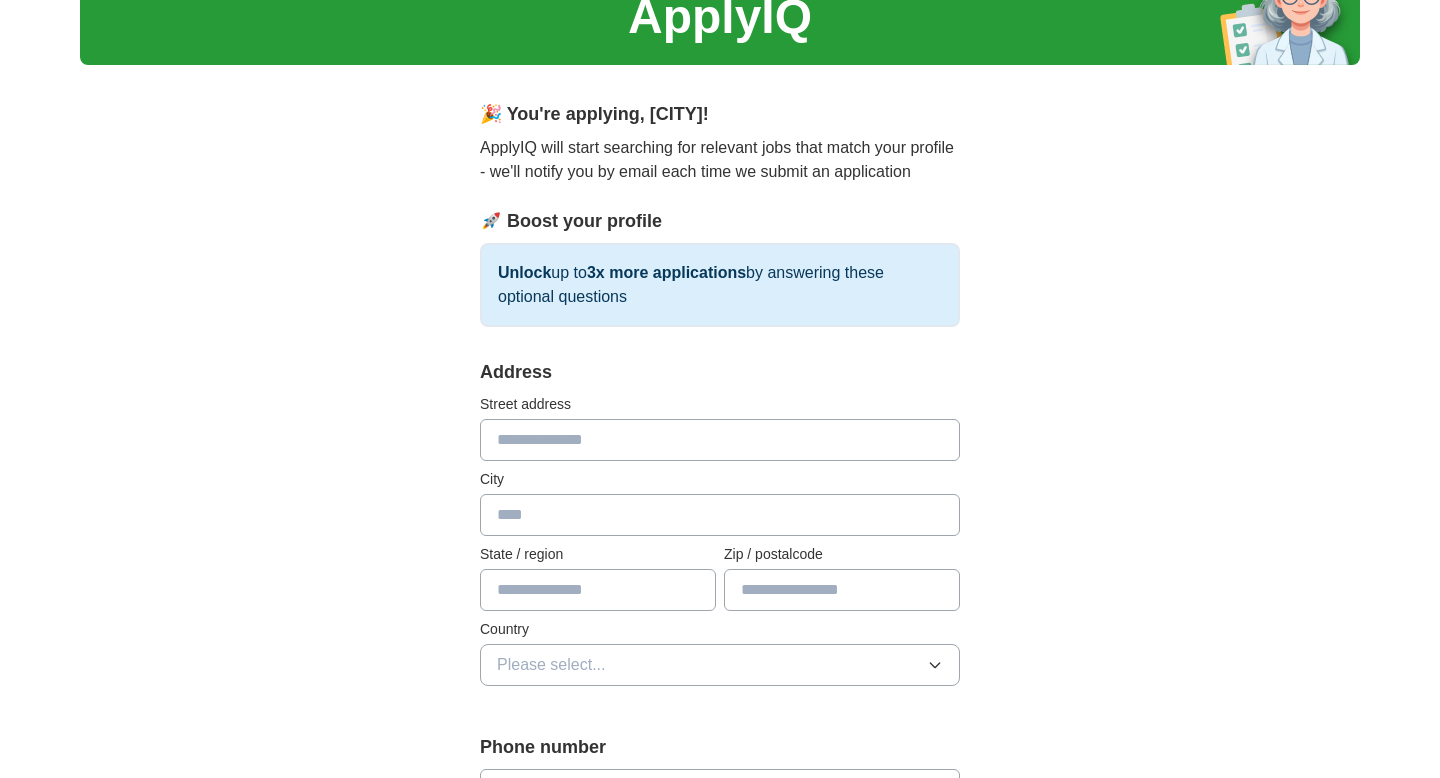 scroll, scrollTop: 0, scrollLeft: 0, axis: both 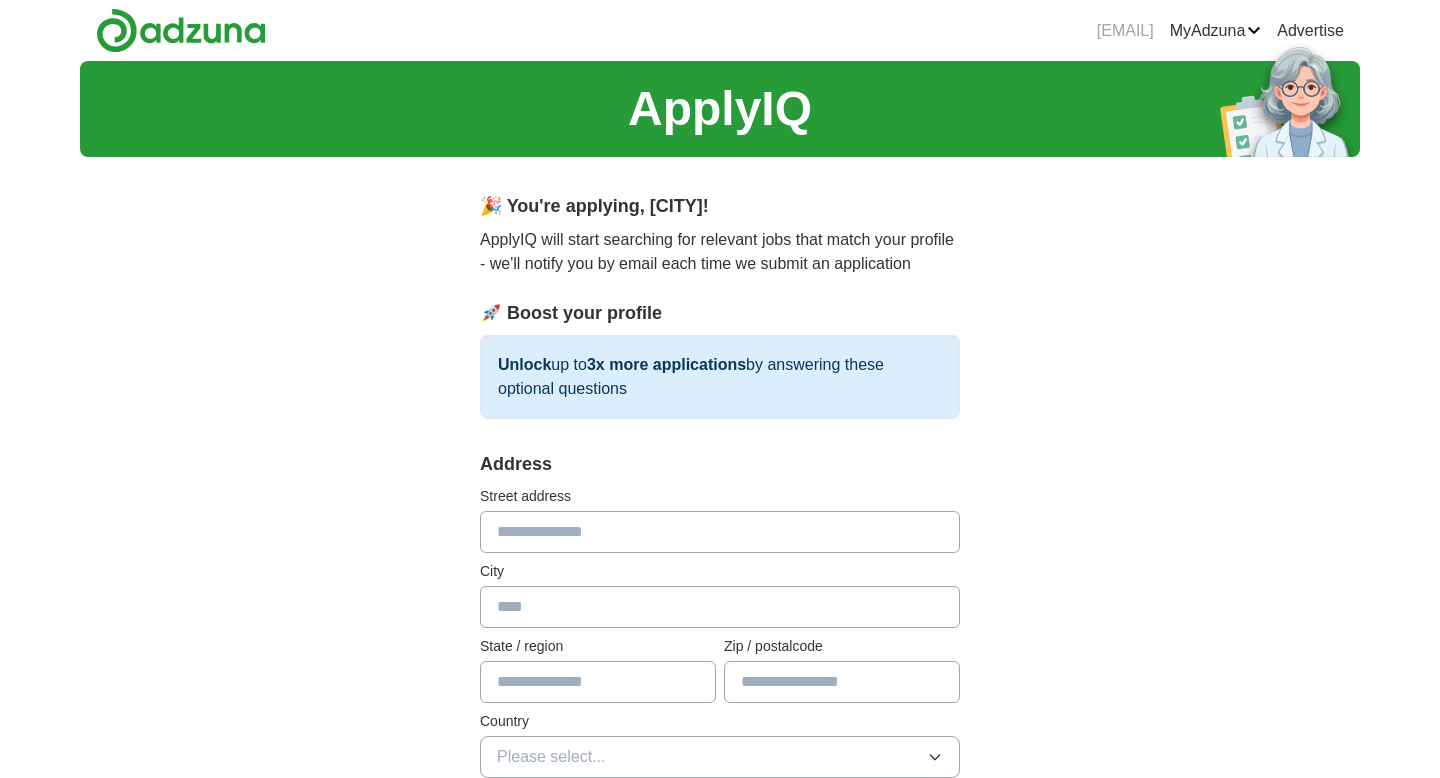 click at bounding box center (720, 532) 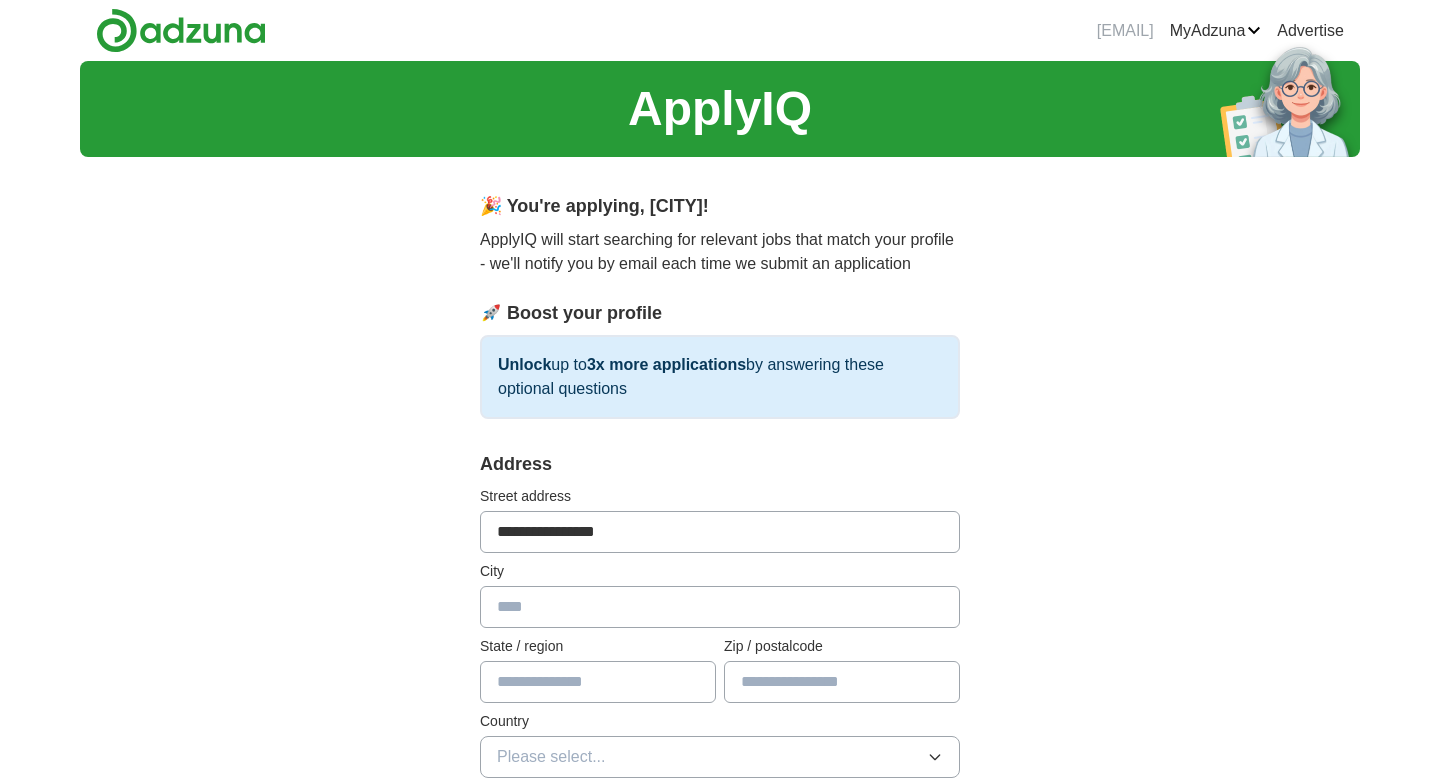 type on "**********" 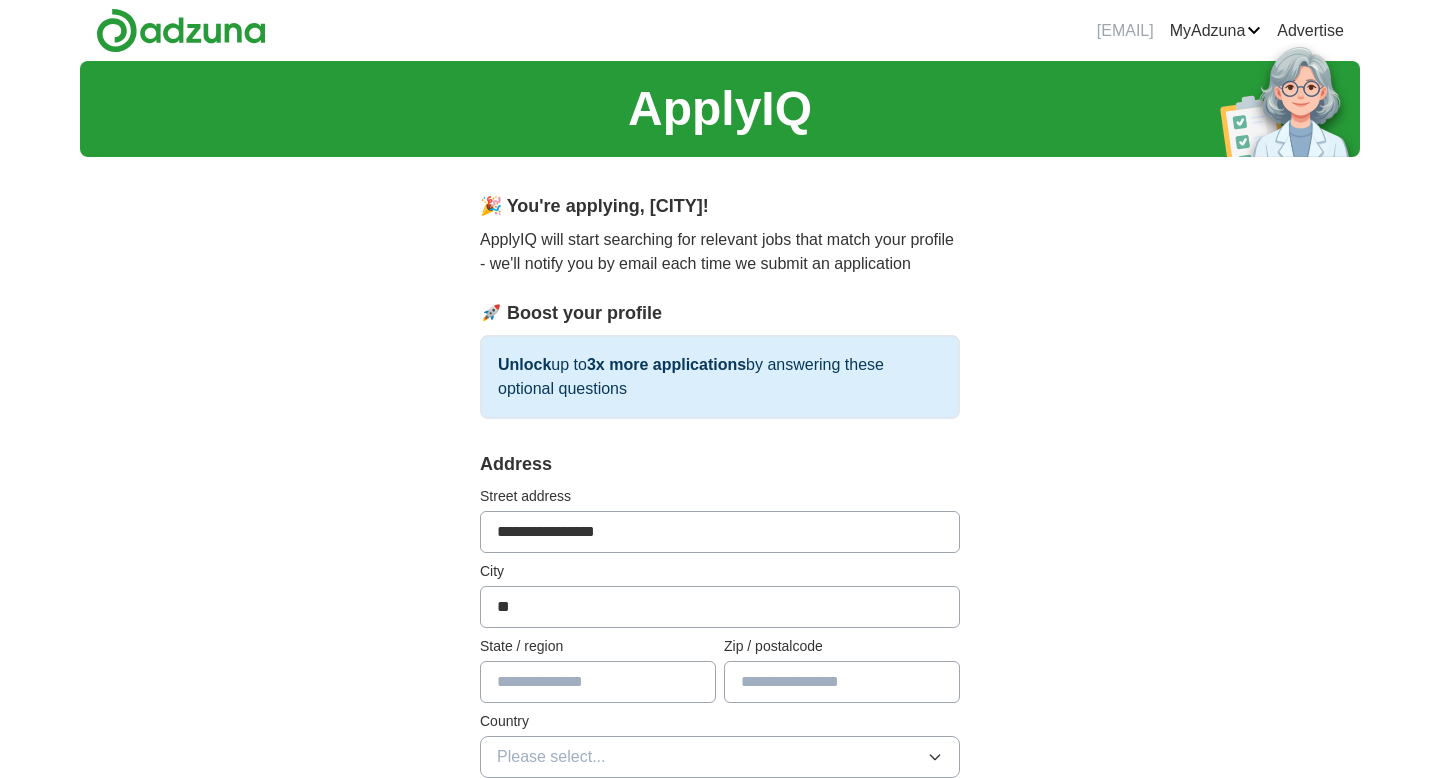 type on "*" 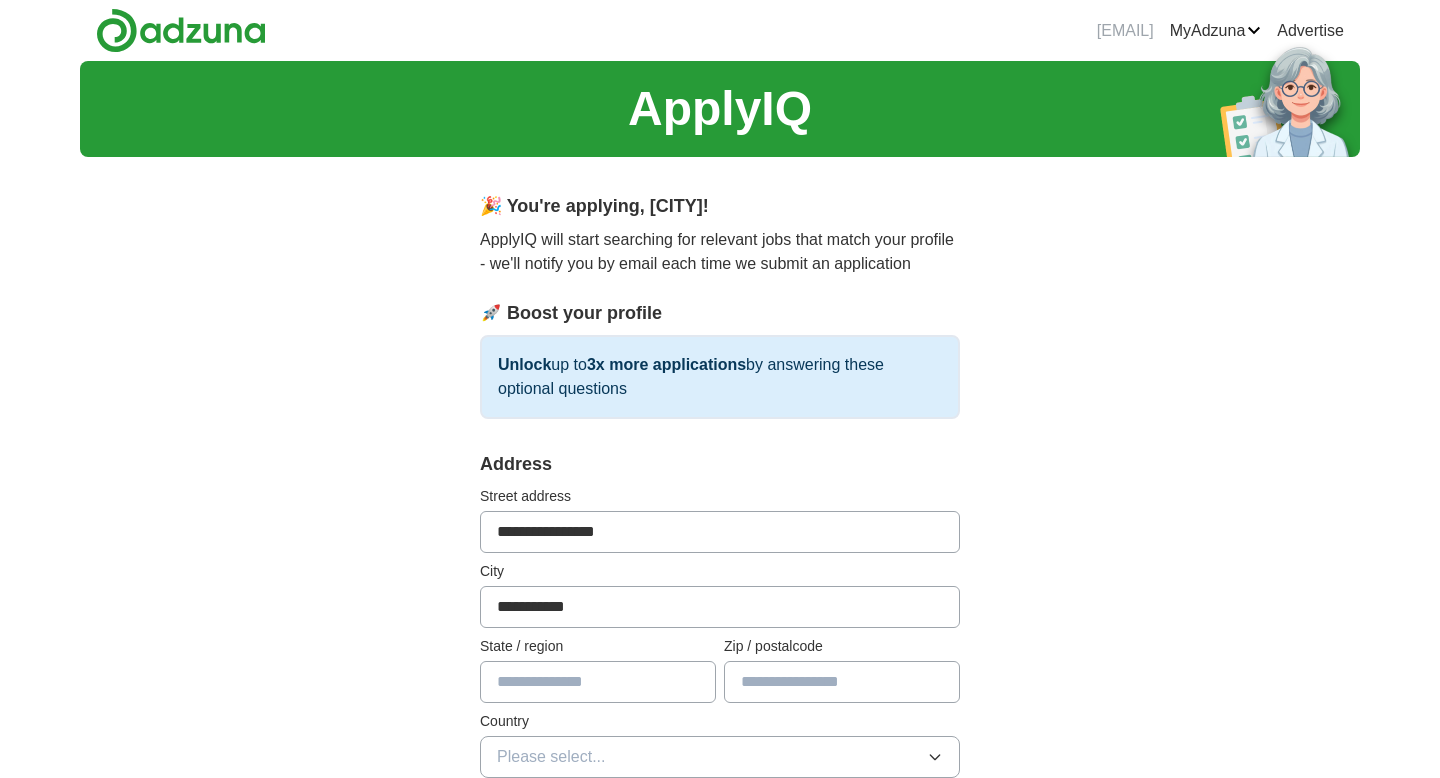 type on "**********" 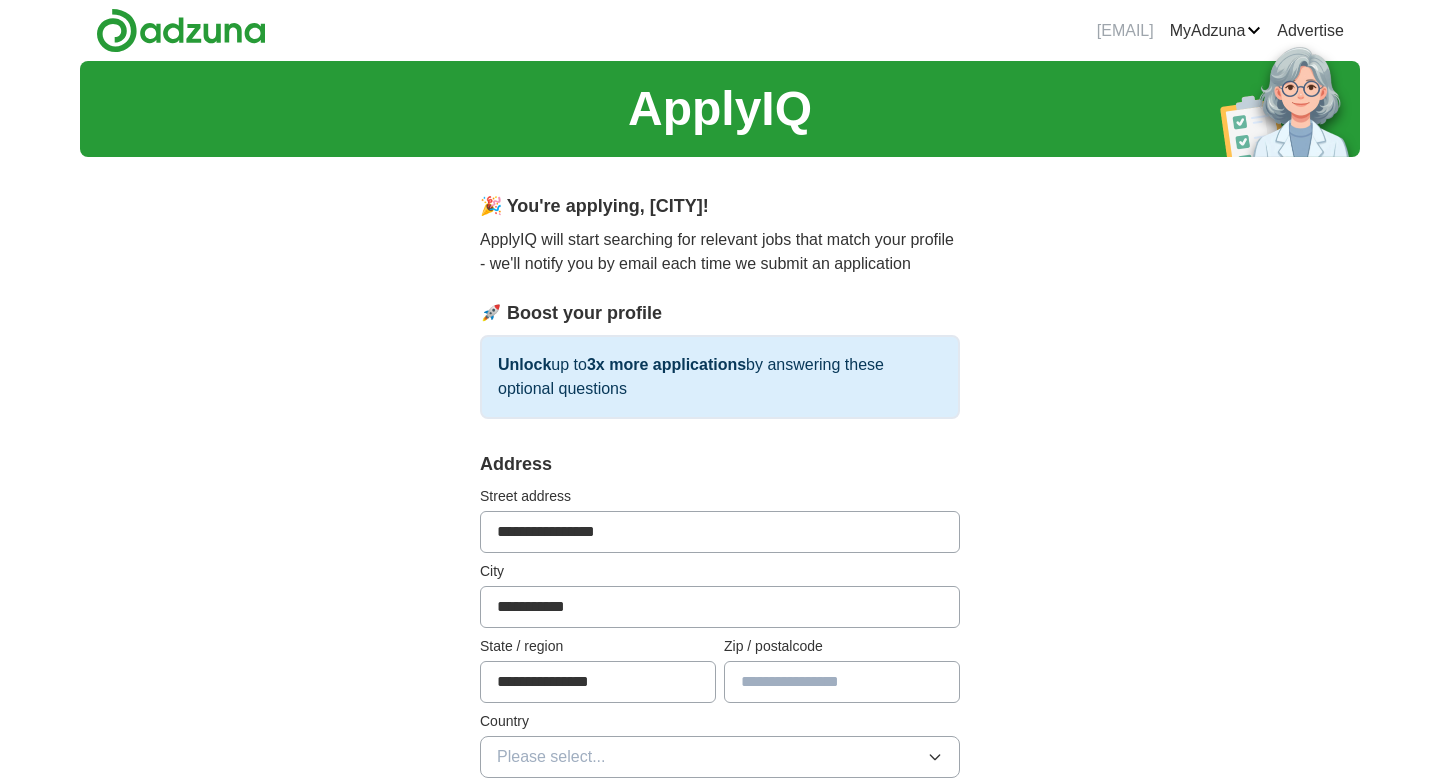 type on "**********" 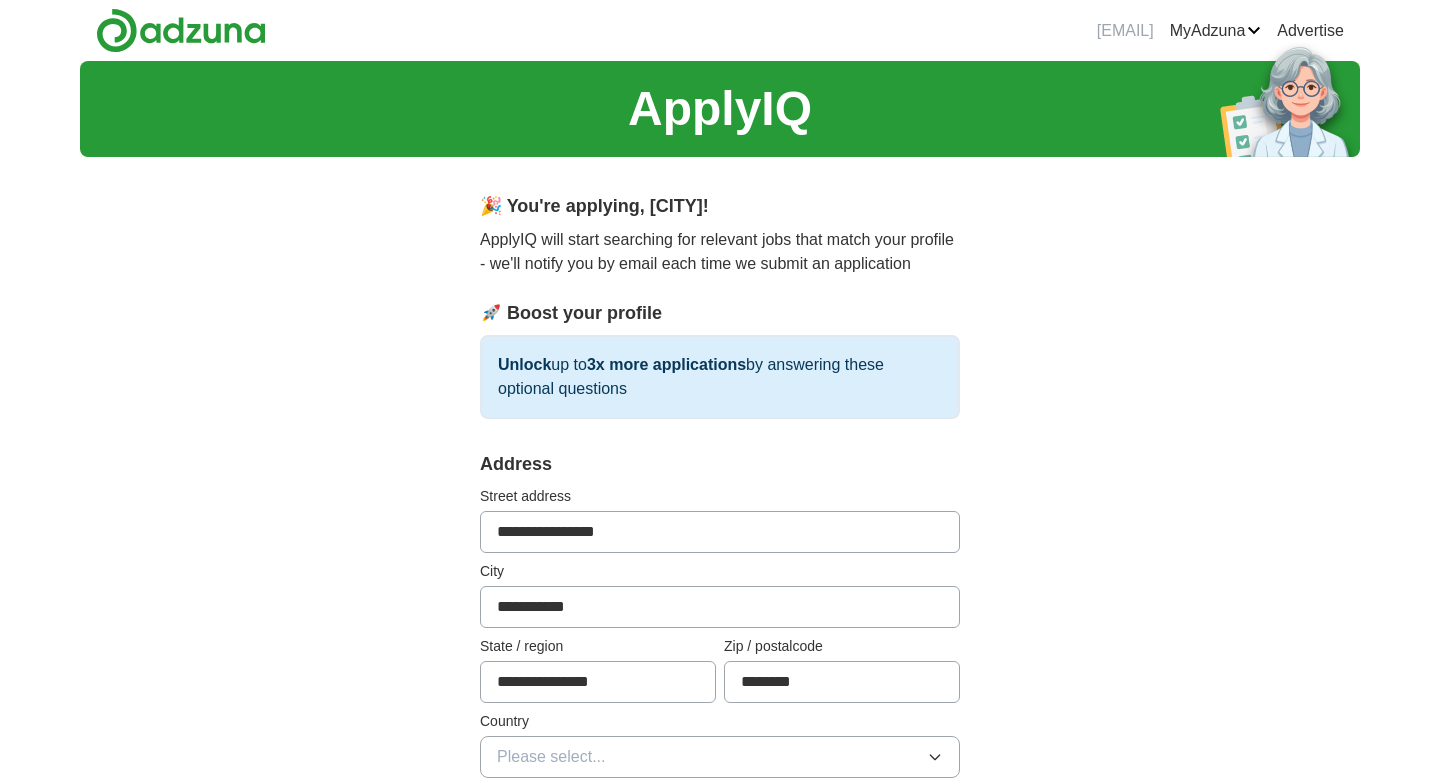 type on "********" 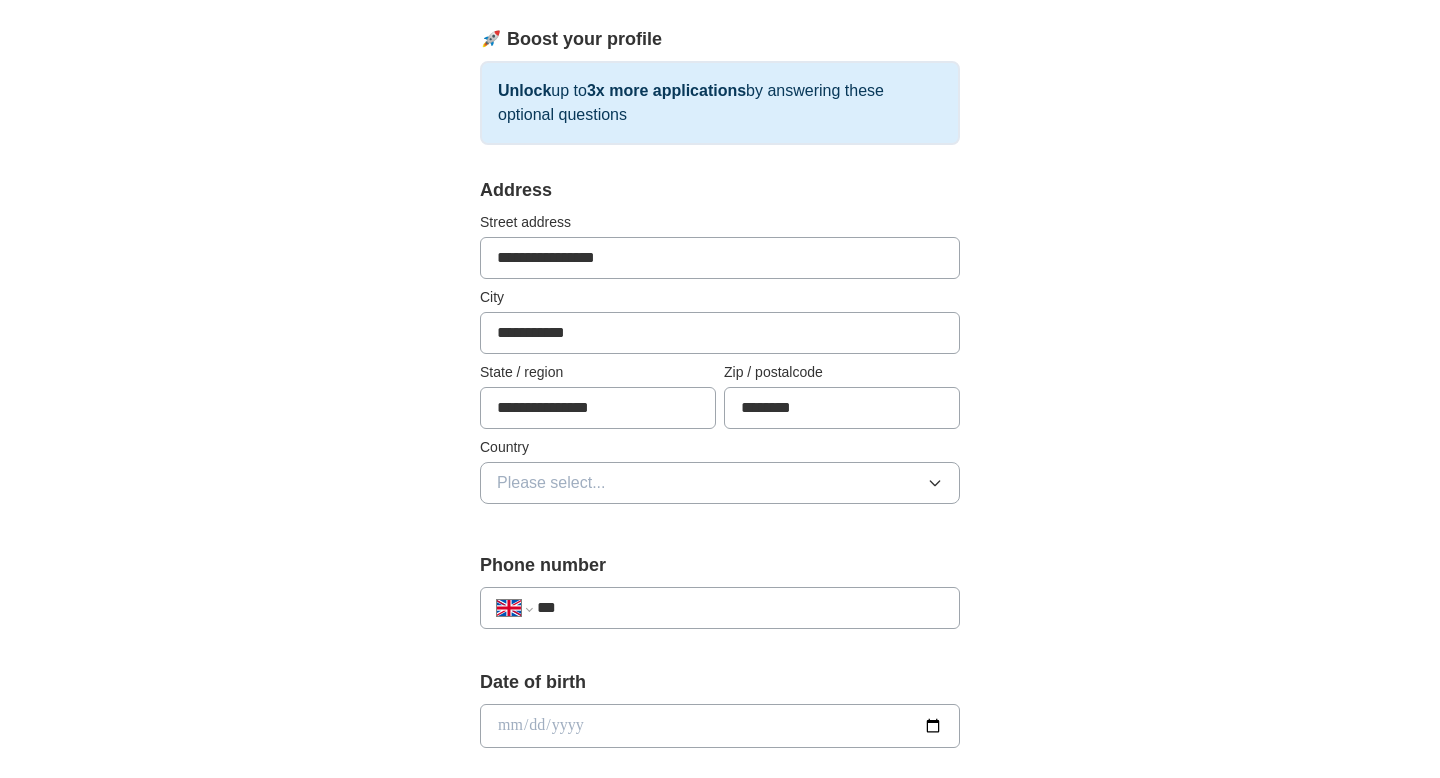scroll, scrollTop: 281, scrollLeft: 0, axis: vertical 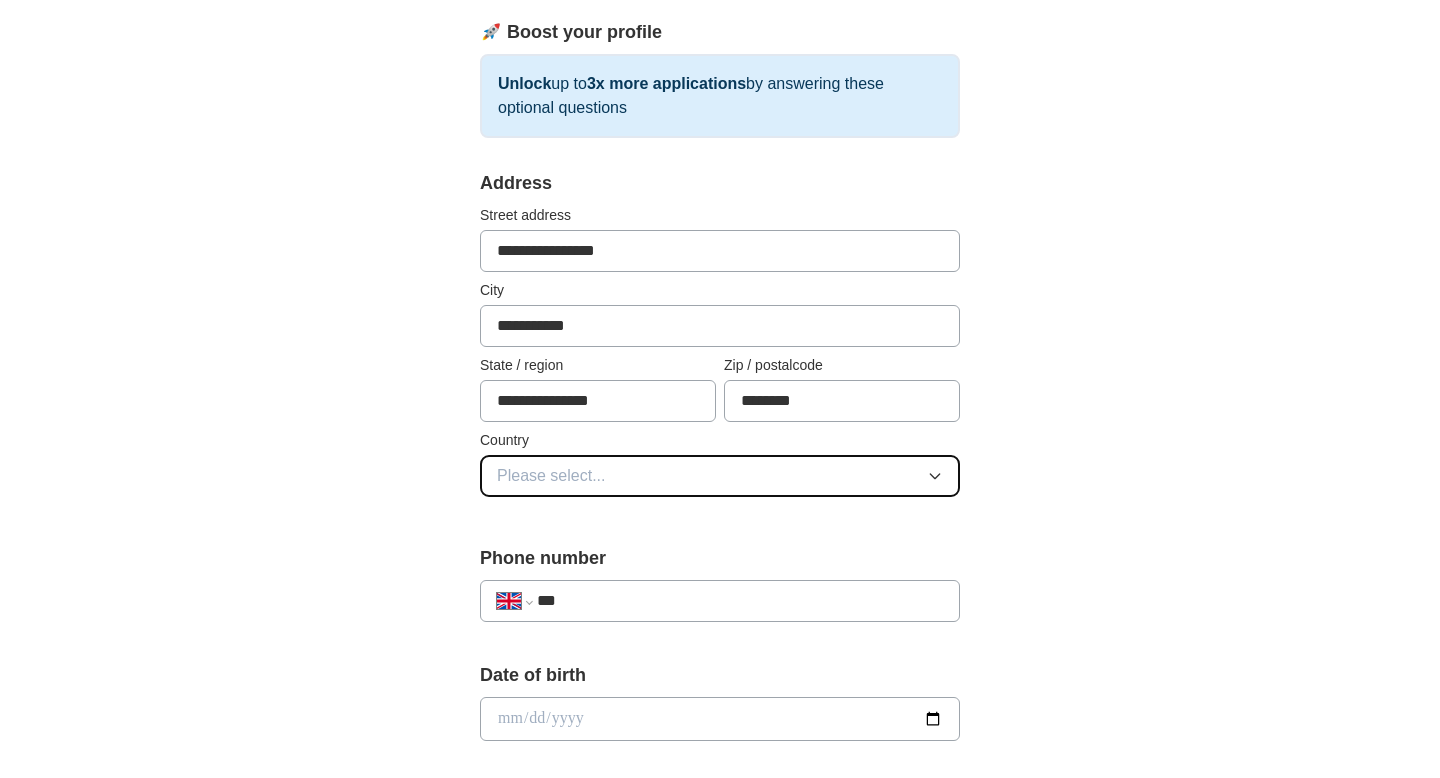 click on "Please select..." at bounding box center [720, 476] 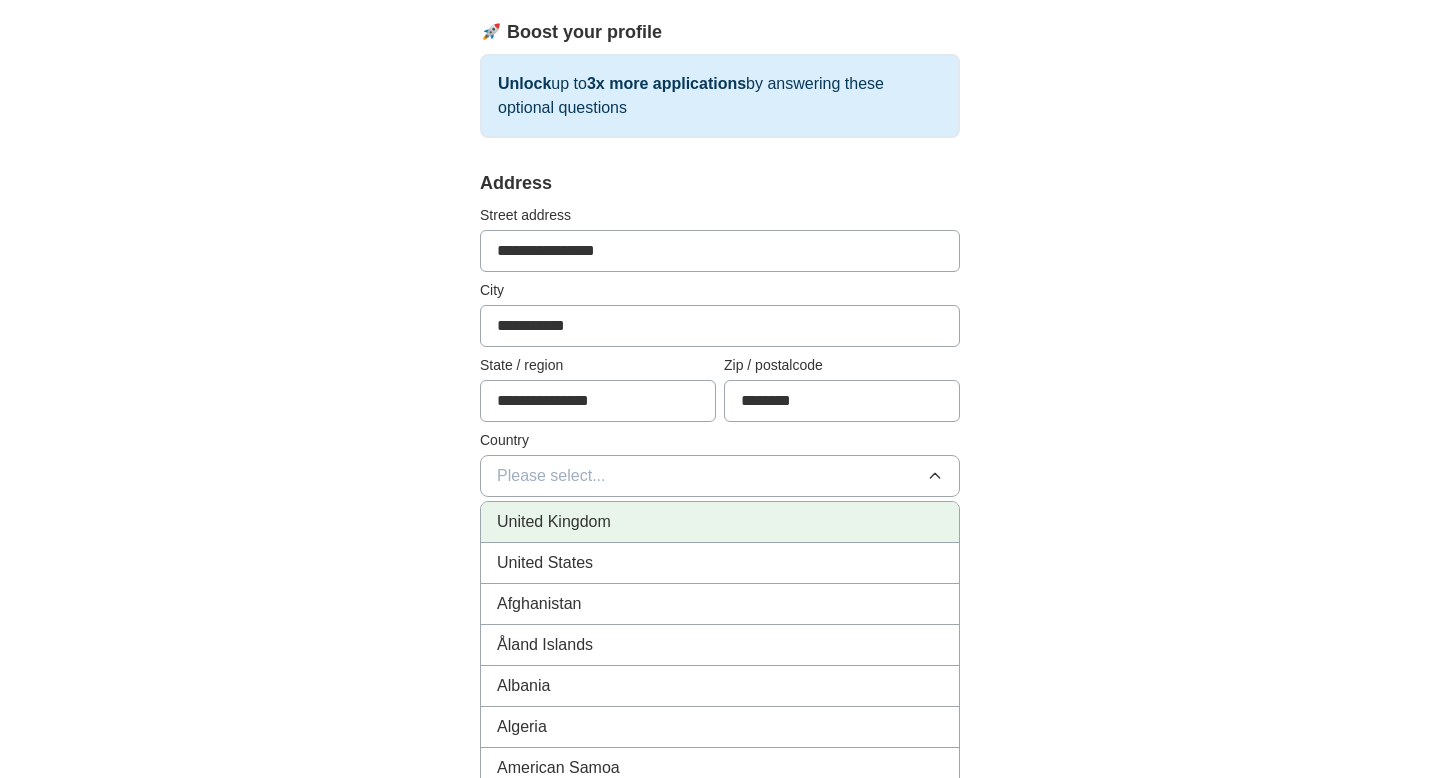 click on "United Kingdom" at bounding box center (554, 522) 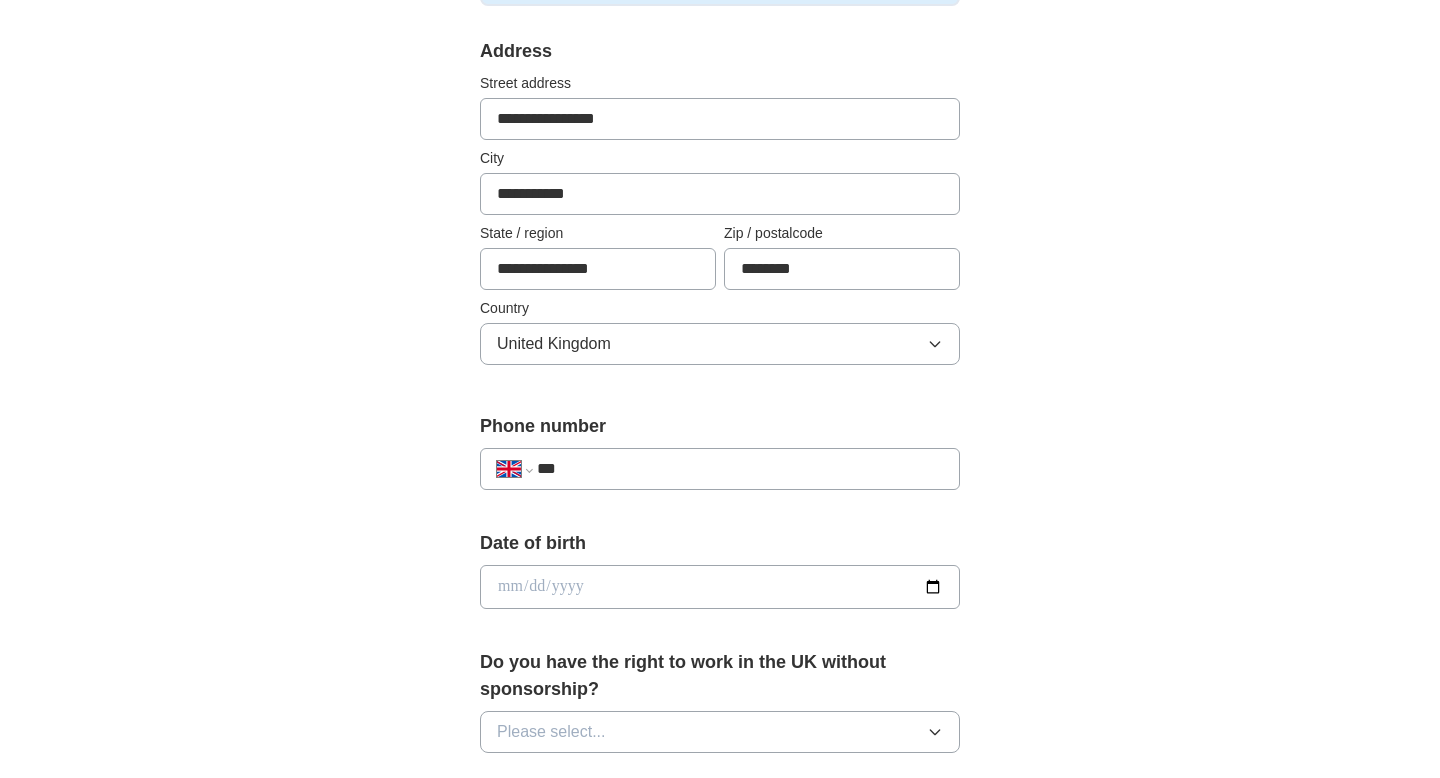 scroll, scrollTop: 469, scrollLeft: 0, axis: vertical 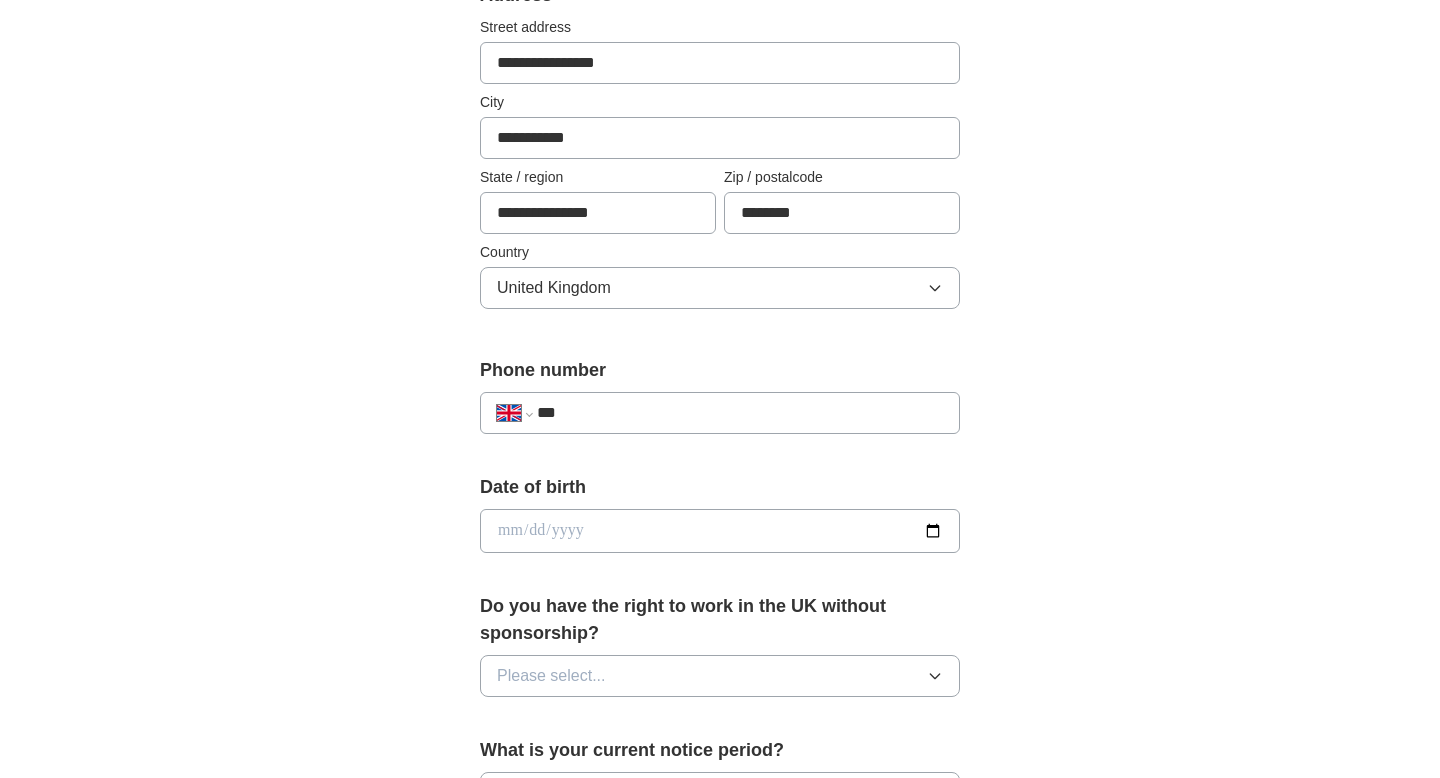 click on "***" at bounding box center [740, 413] 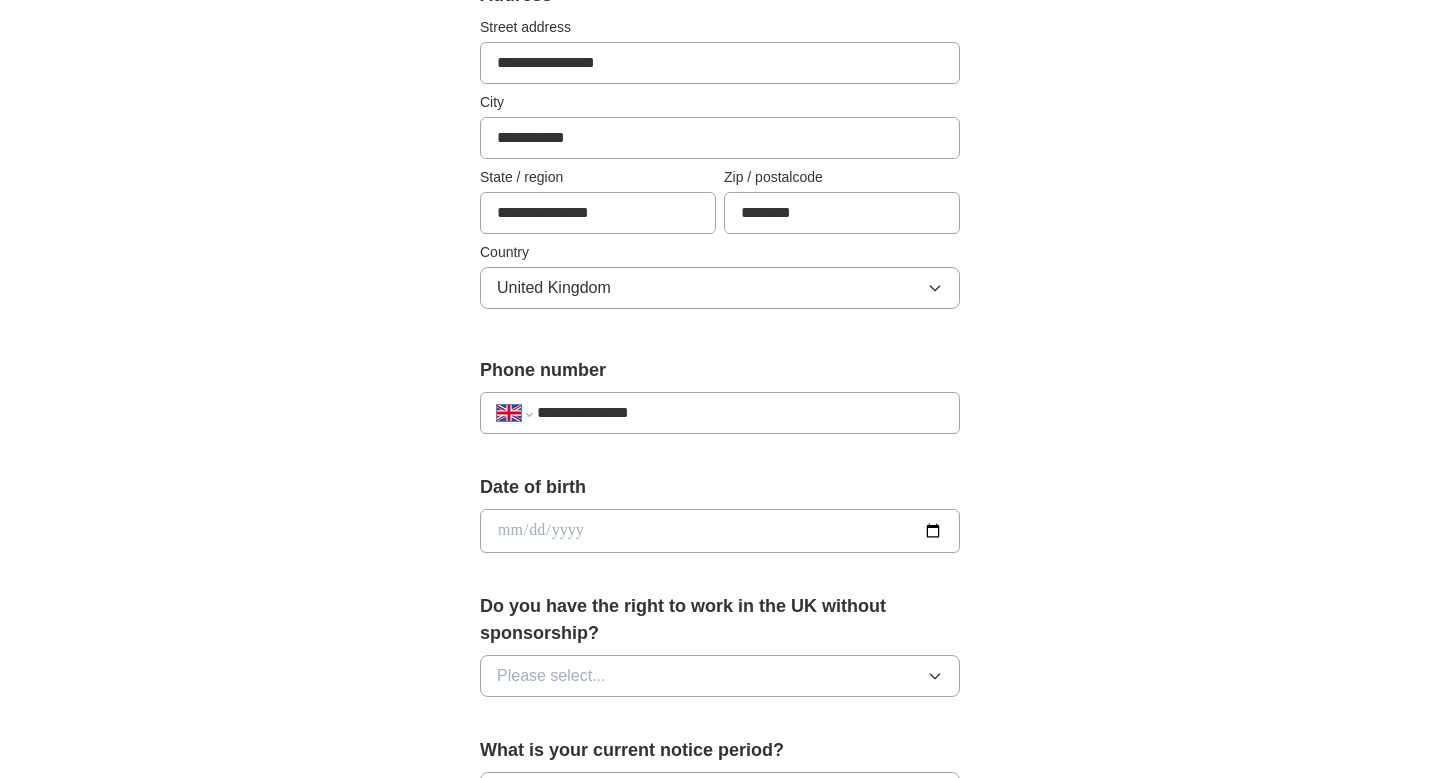 type on "**********" 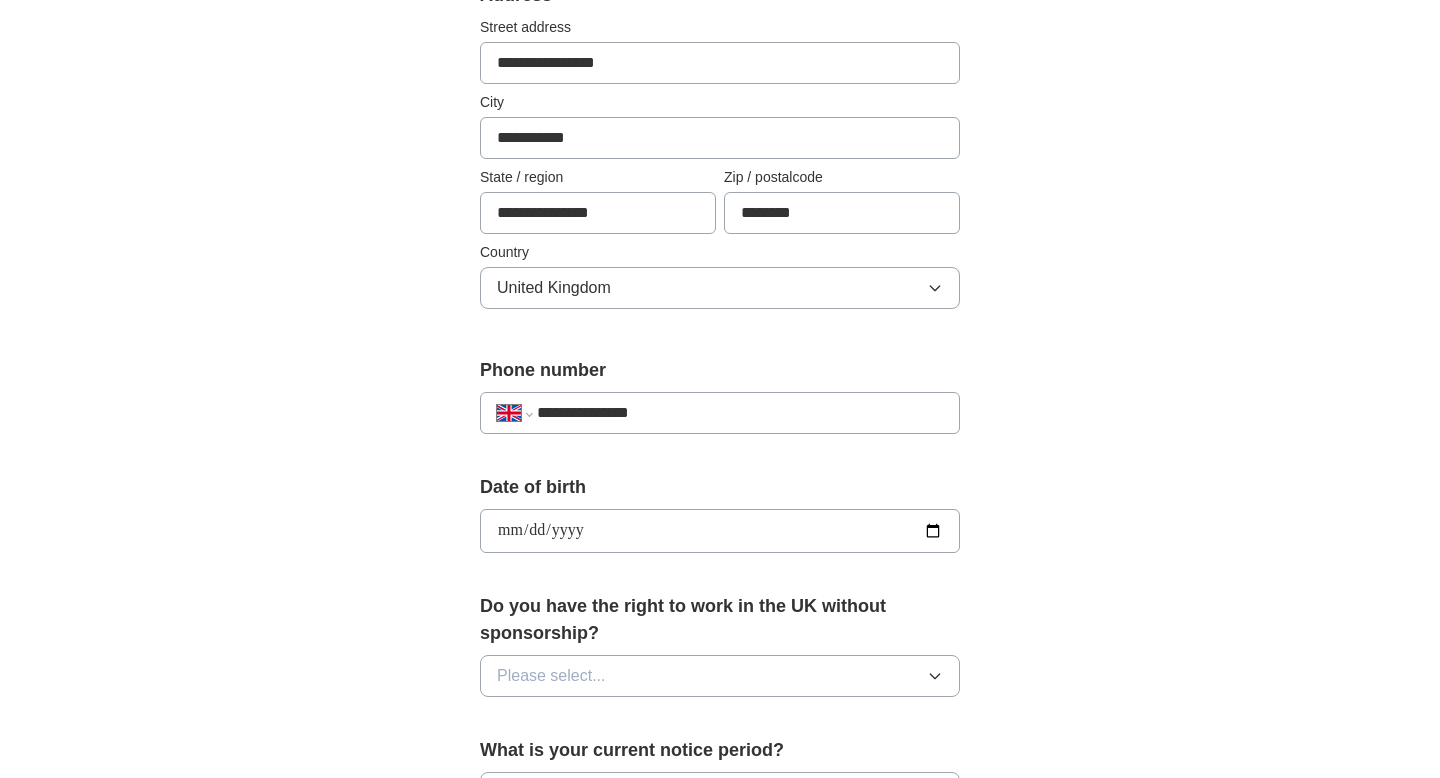 type on "**********" 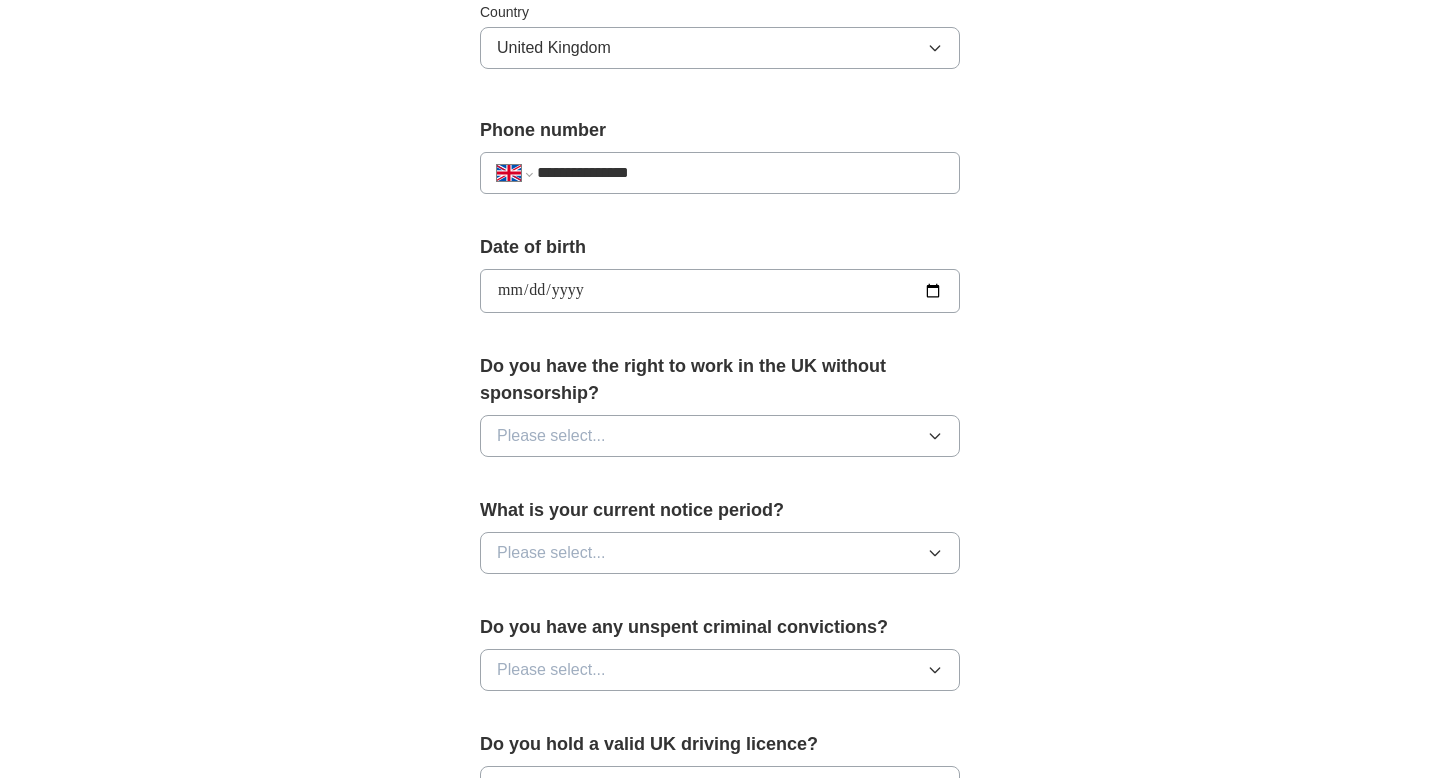 scroll, scrollTop: 721, scrollLeft: 0, axis: vertical 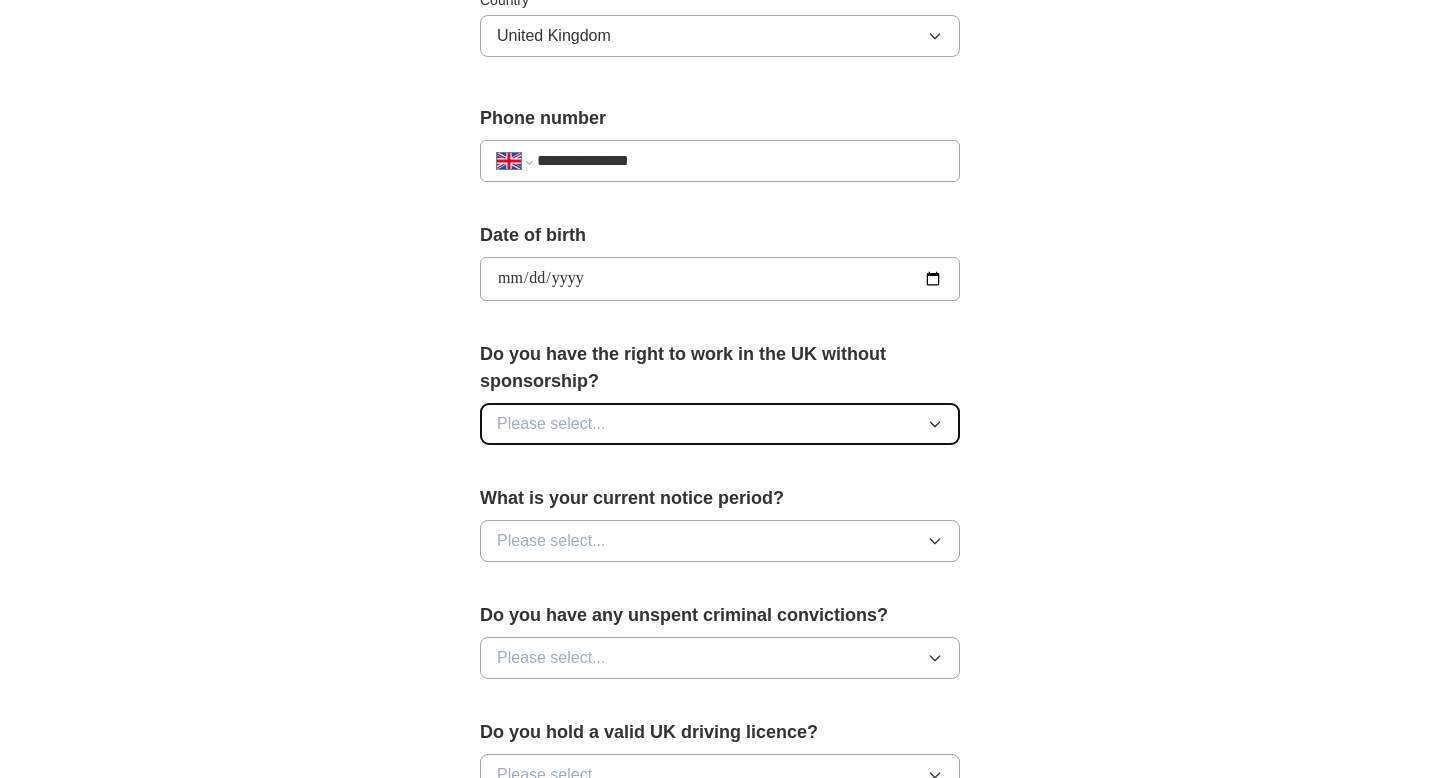 click on "Please select..." at bounding box center (720, 424) 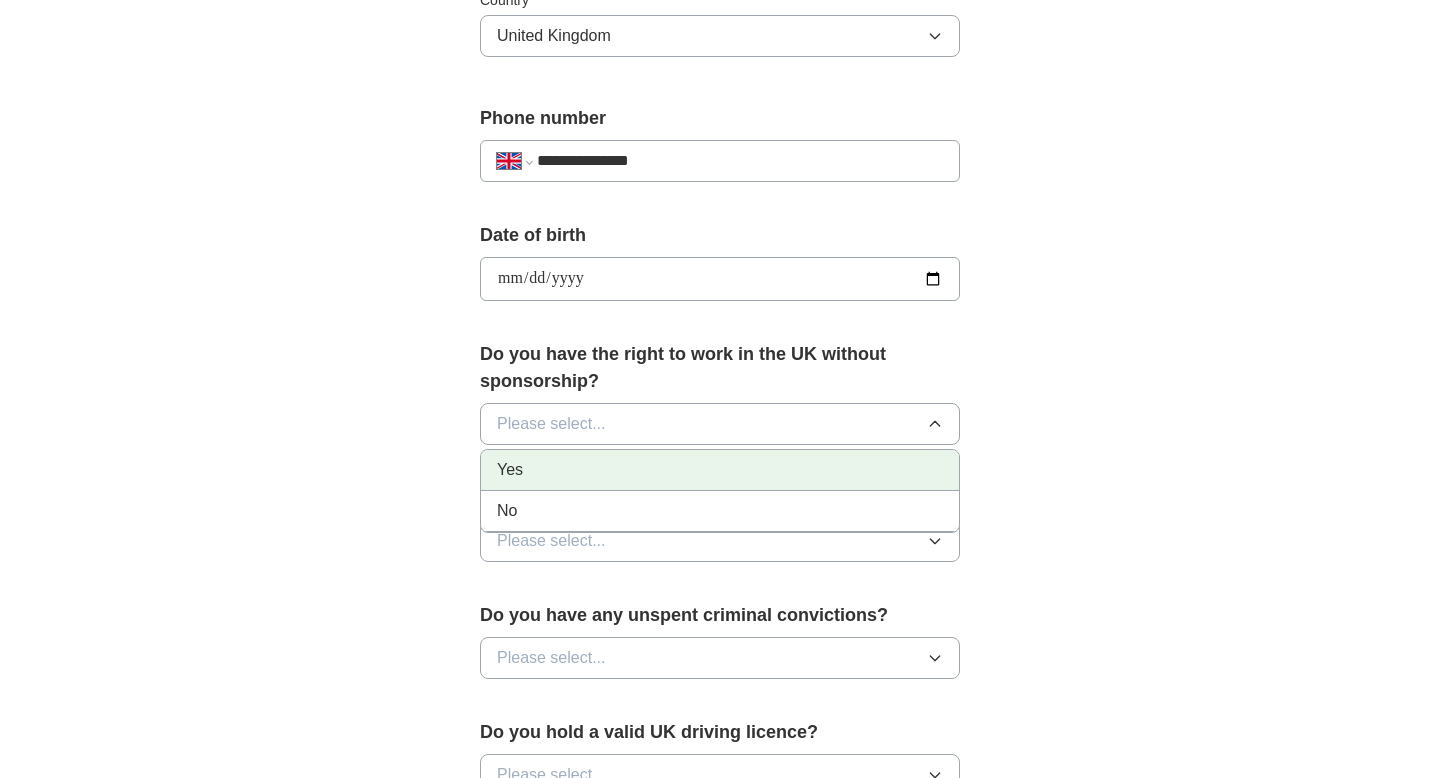 click on "Yes" at bounding box center [720, 470] 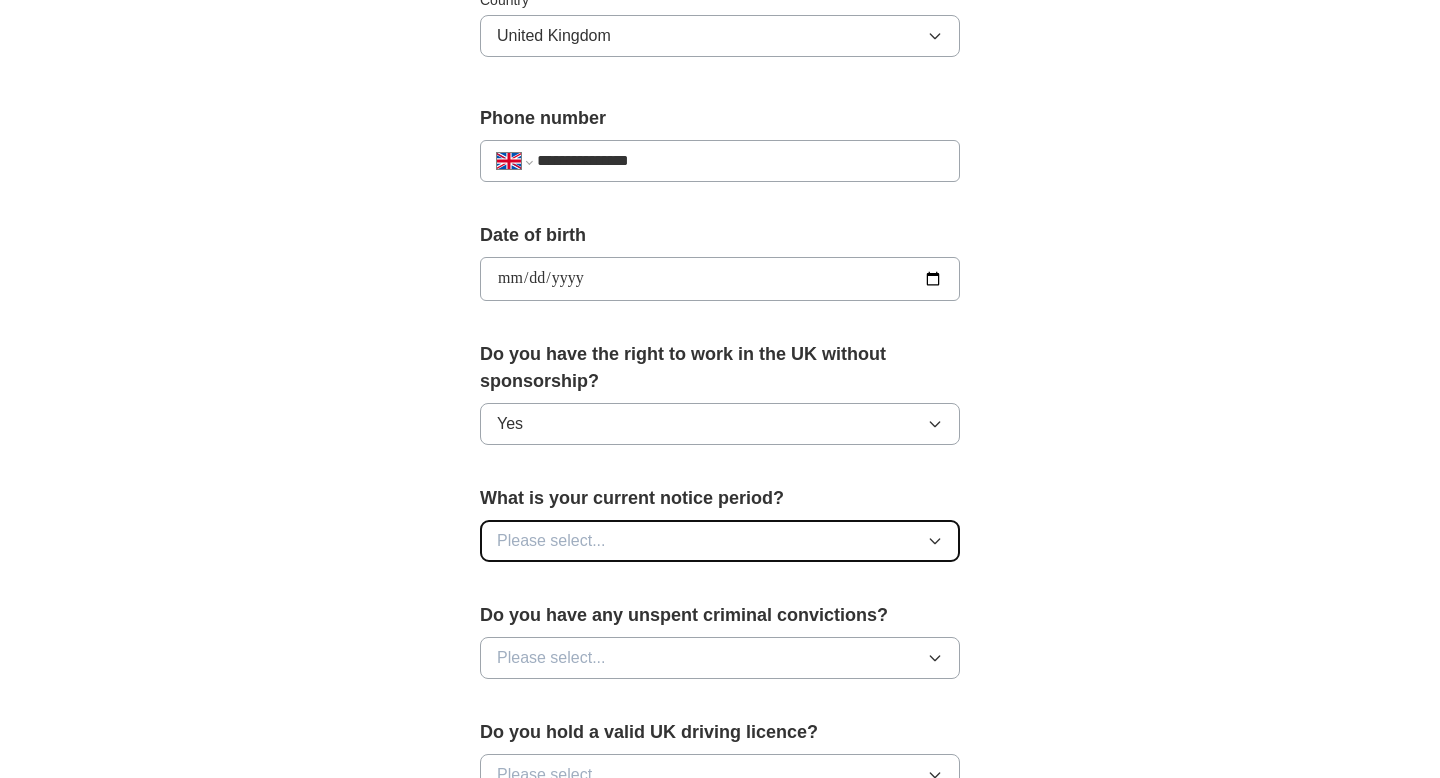 click on "Please select..." at bounding box center [551, 541] 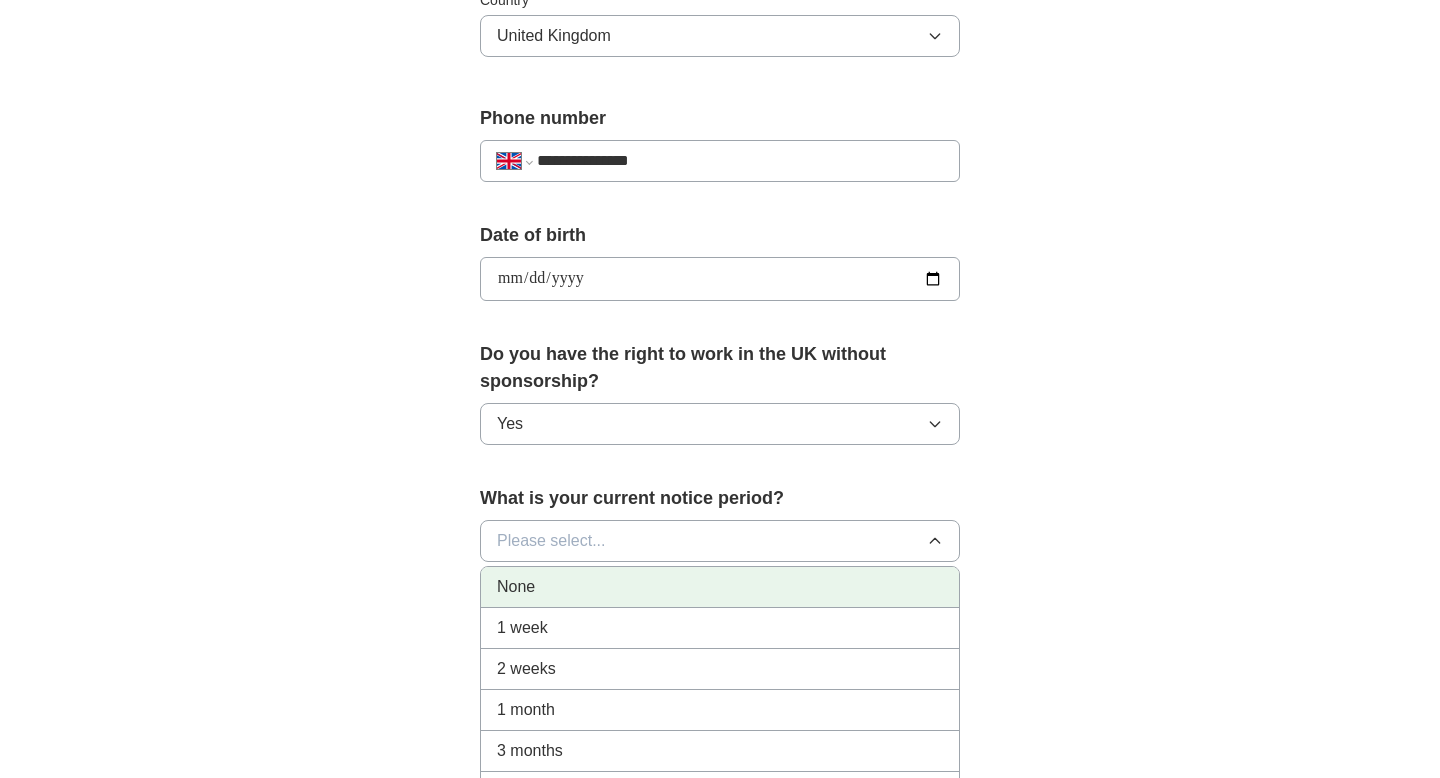 click on "None" at bounding box center (720, 587) 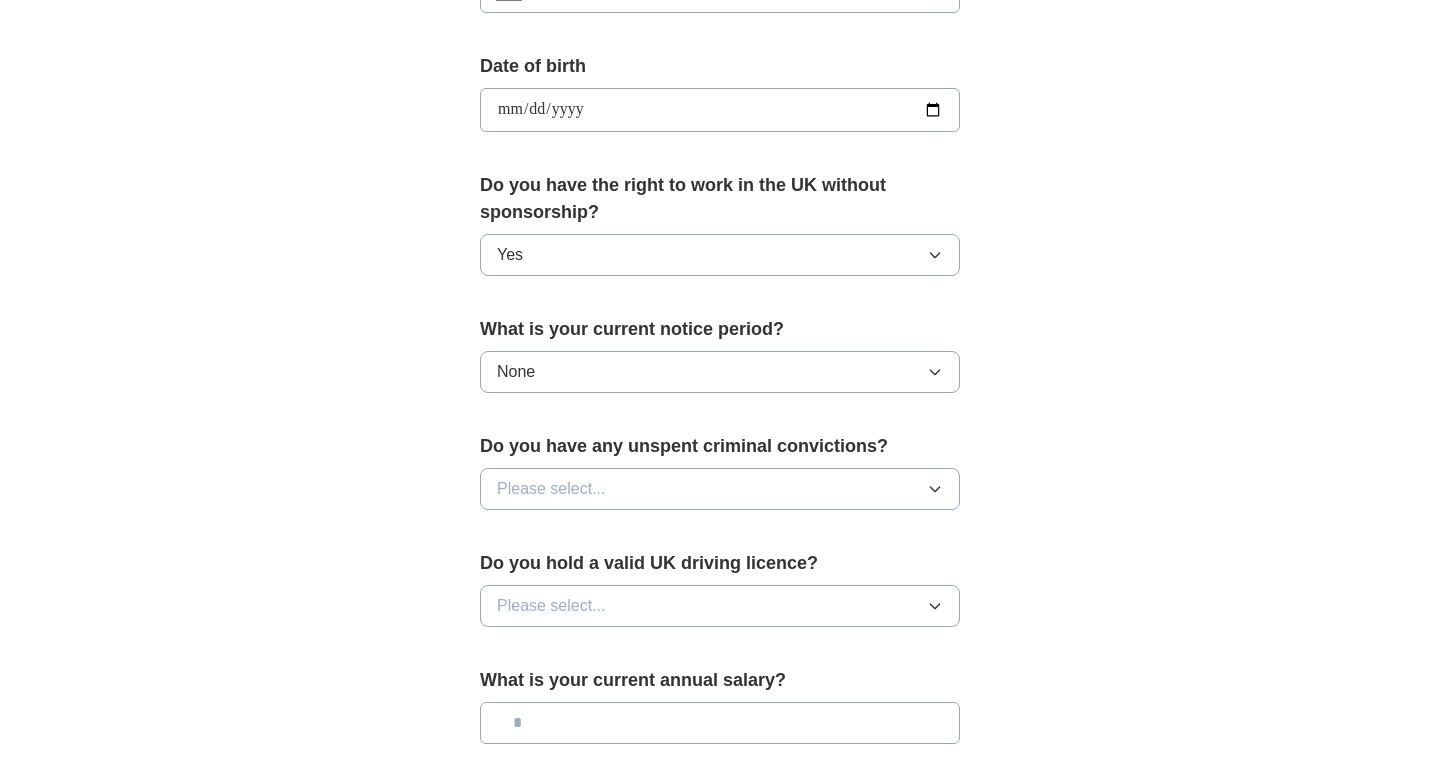 scroll, scrollTop: 898, scrollLeft: 0, axis: vertical 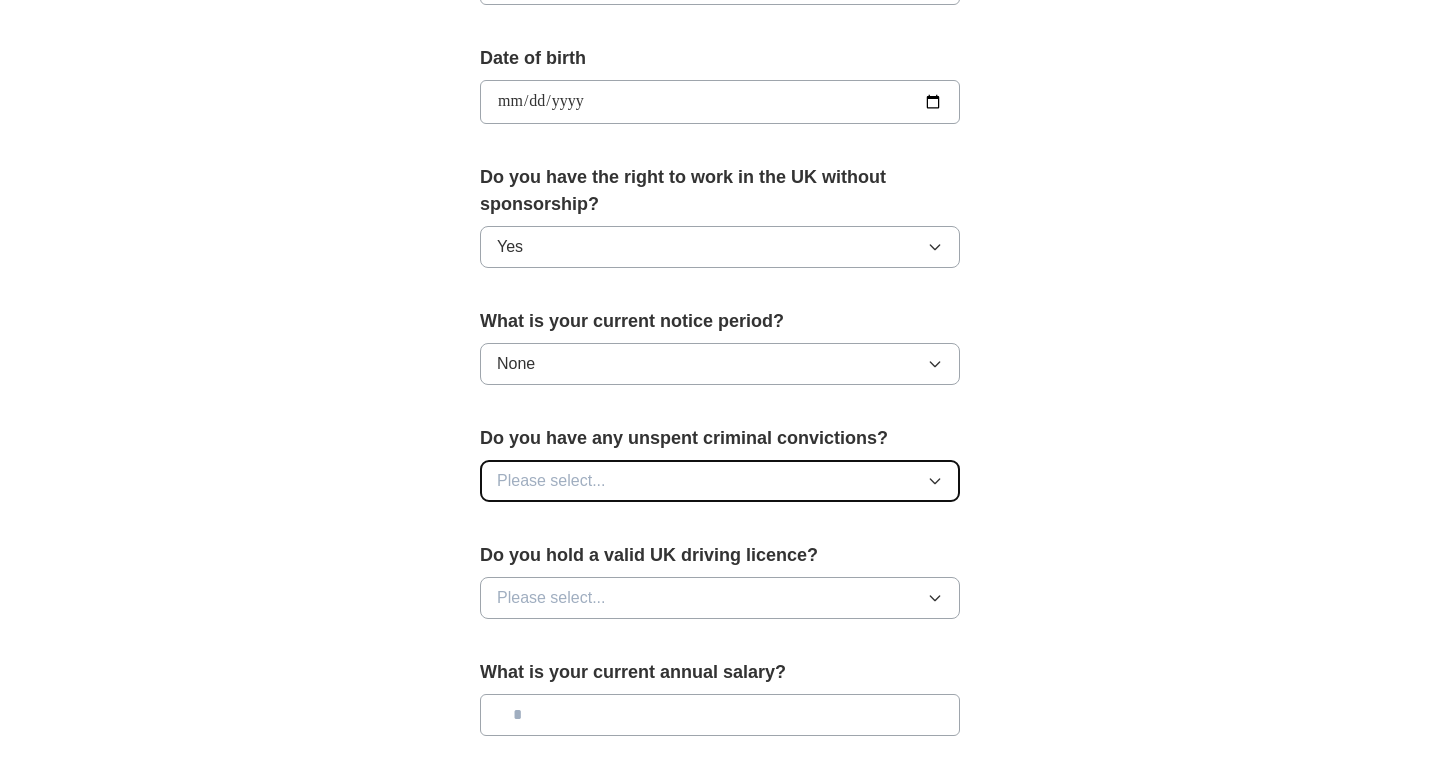 click on "Please select..." at bounding box center [551, 481] 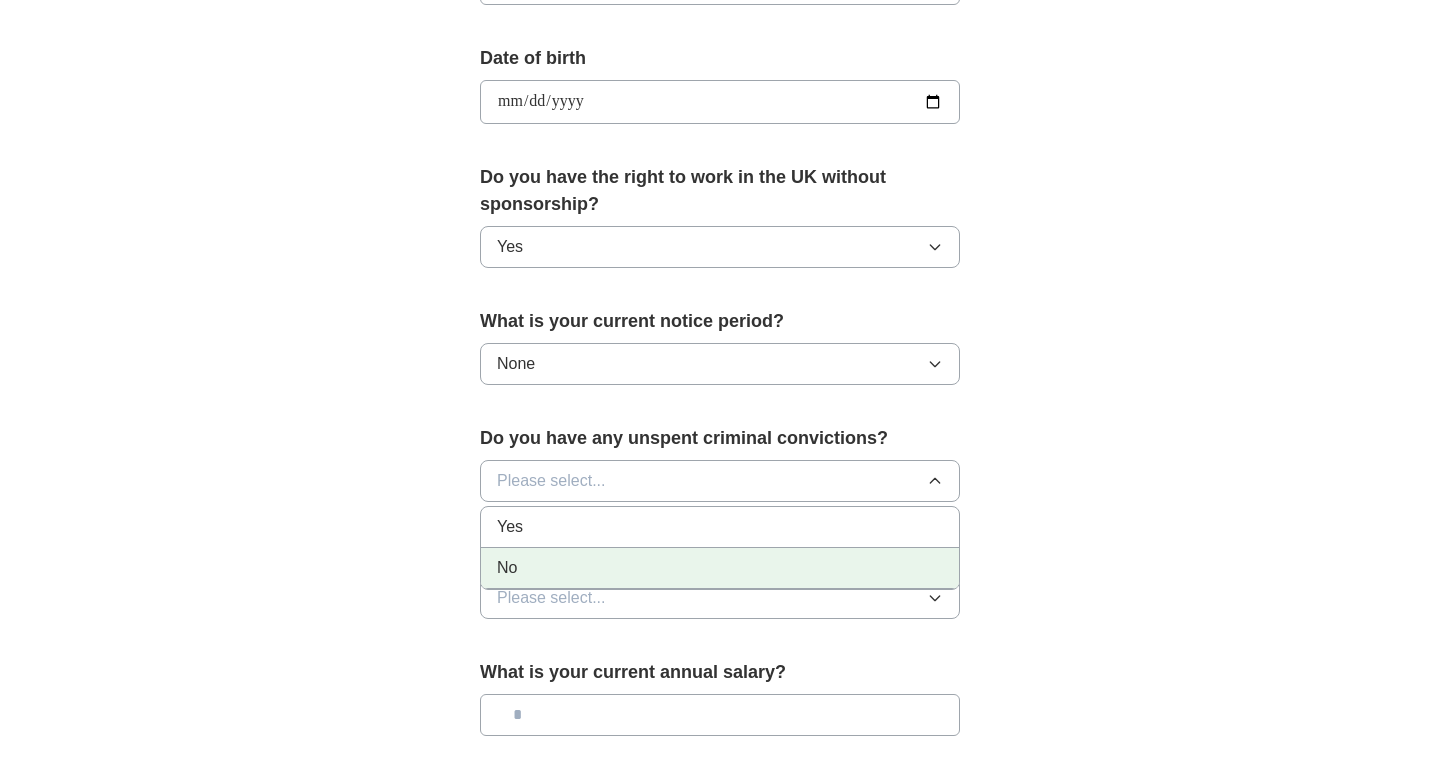 click on "No" at bounding box center (720, 568) 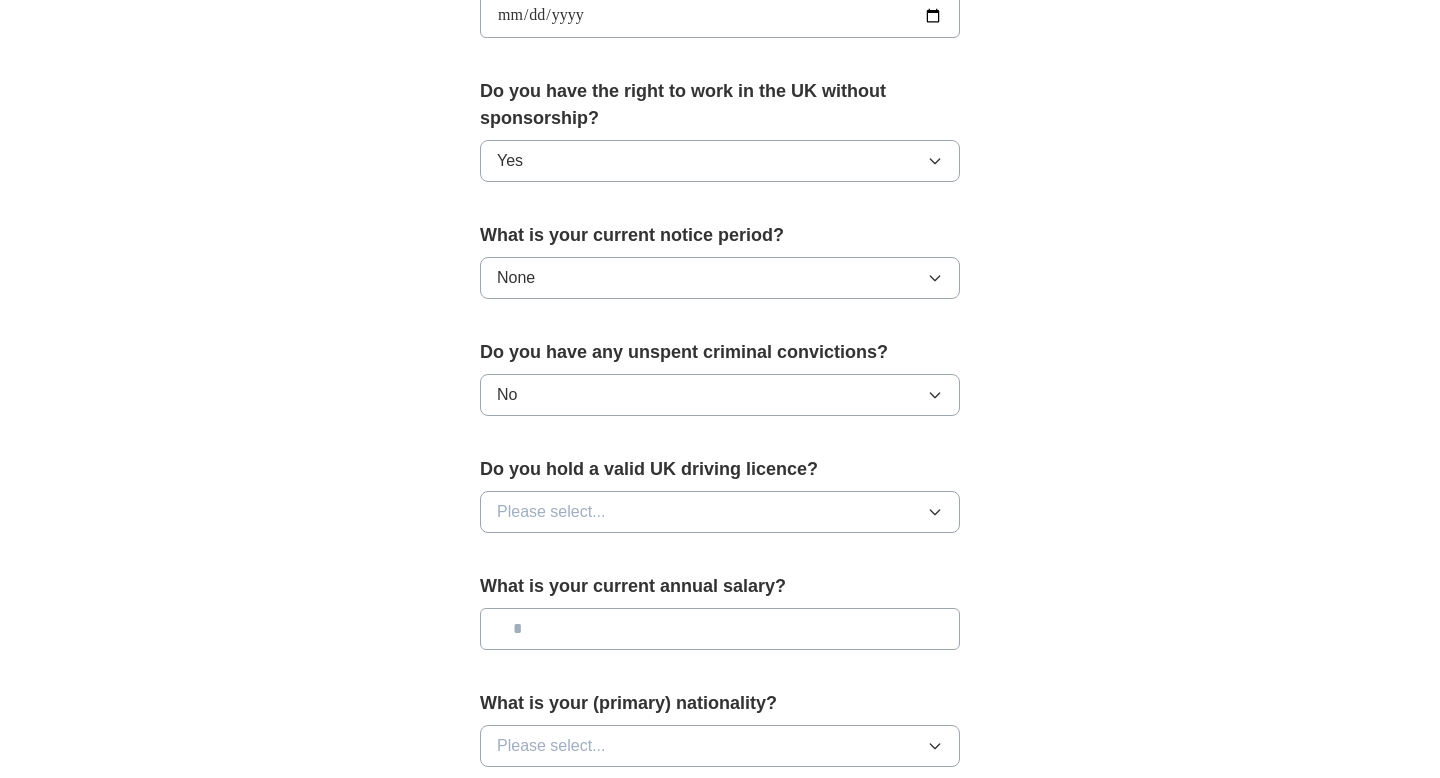 scroll, scrollTop: 999, scrollLeft: 0, axis: vertical 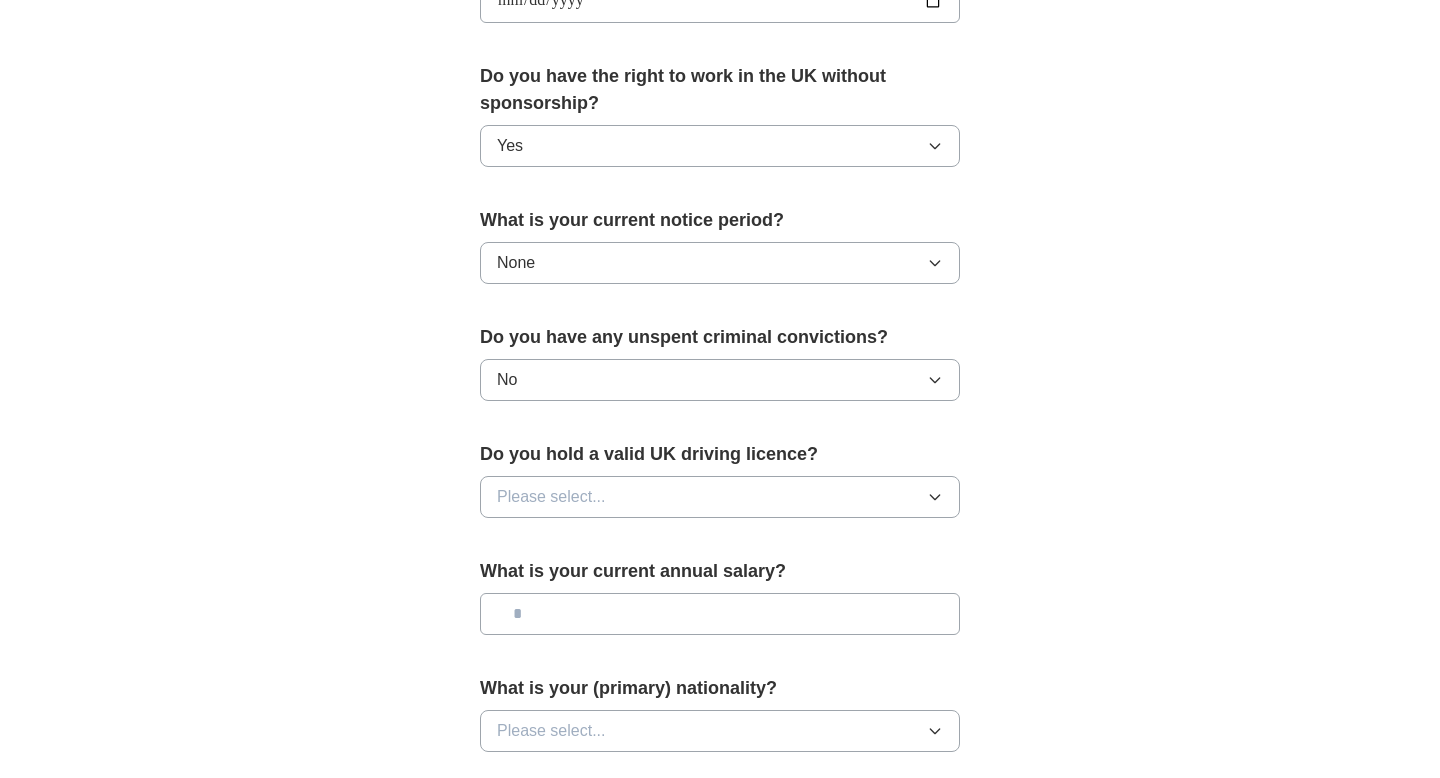 click on "Do you hold a valid UK driving licence? Please select..." at bounding box center (720, 487) 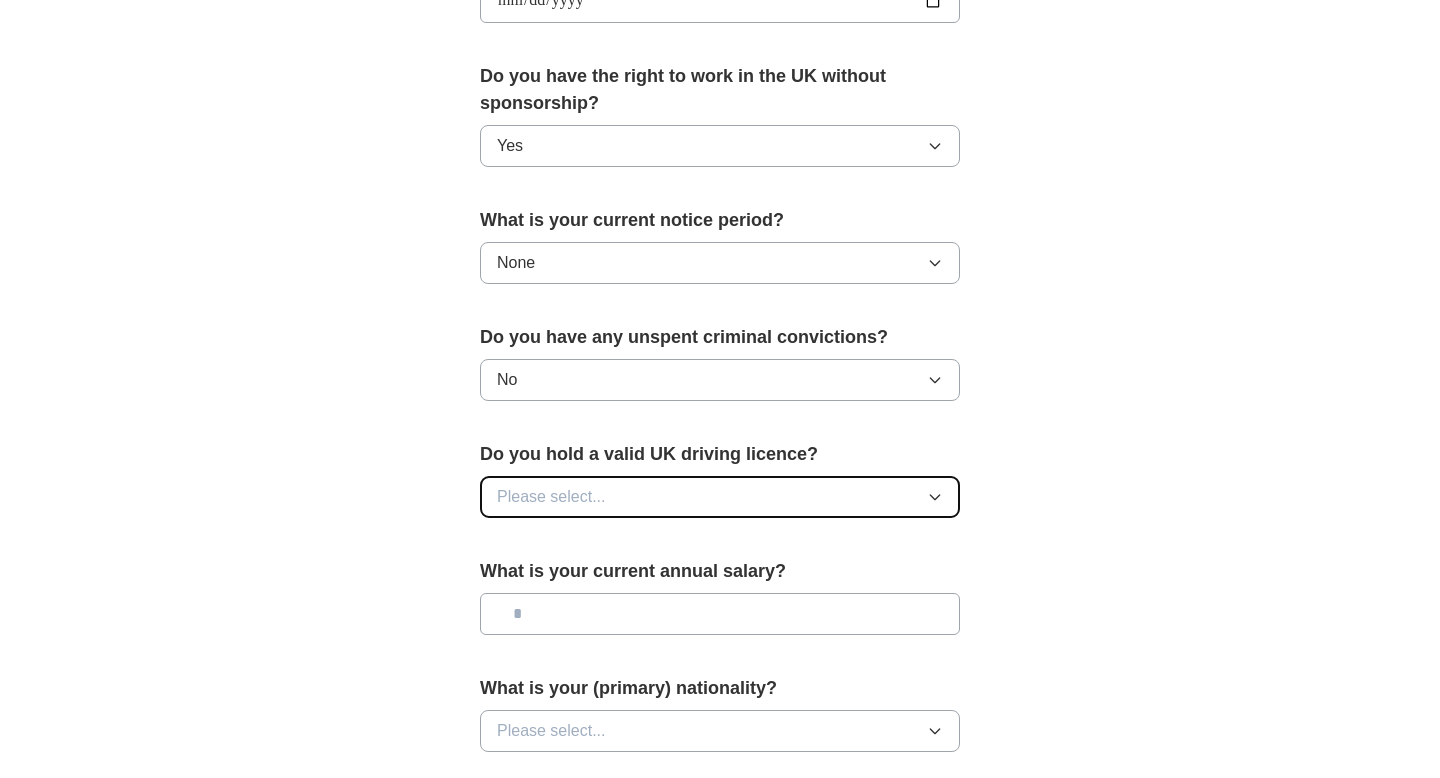 click on "Please select..." at bounding box center (720, 497) 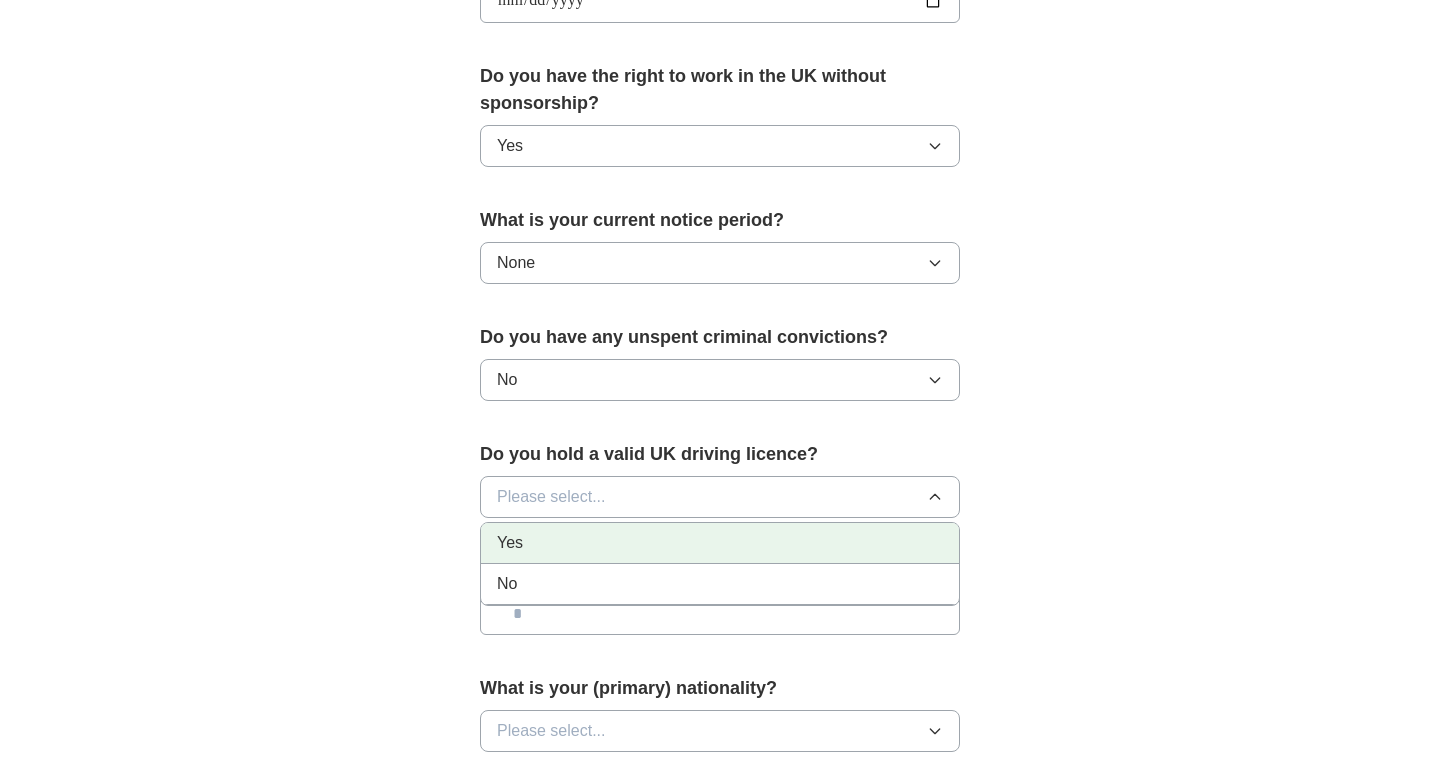 click on "Yes" at bounding box center (720, 543) 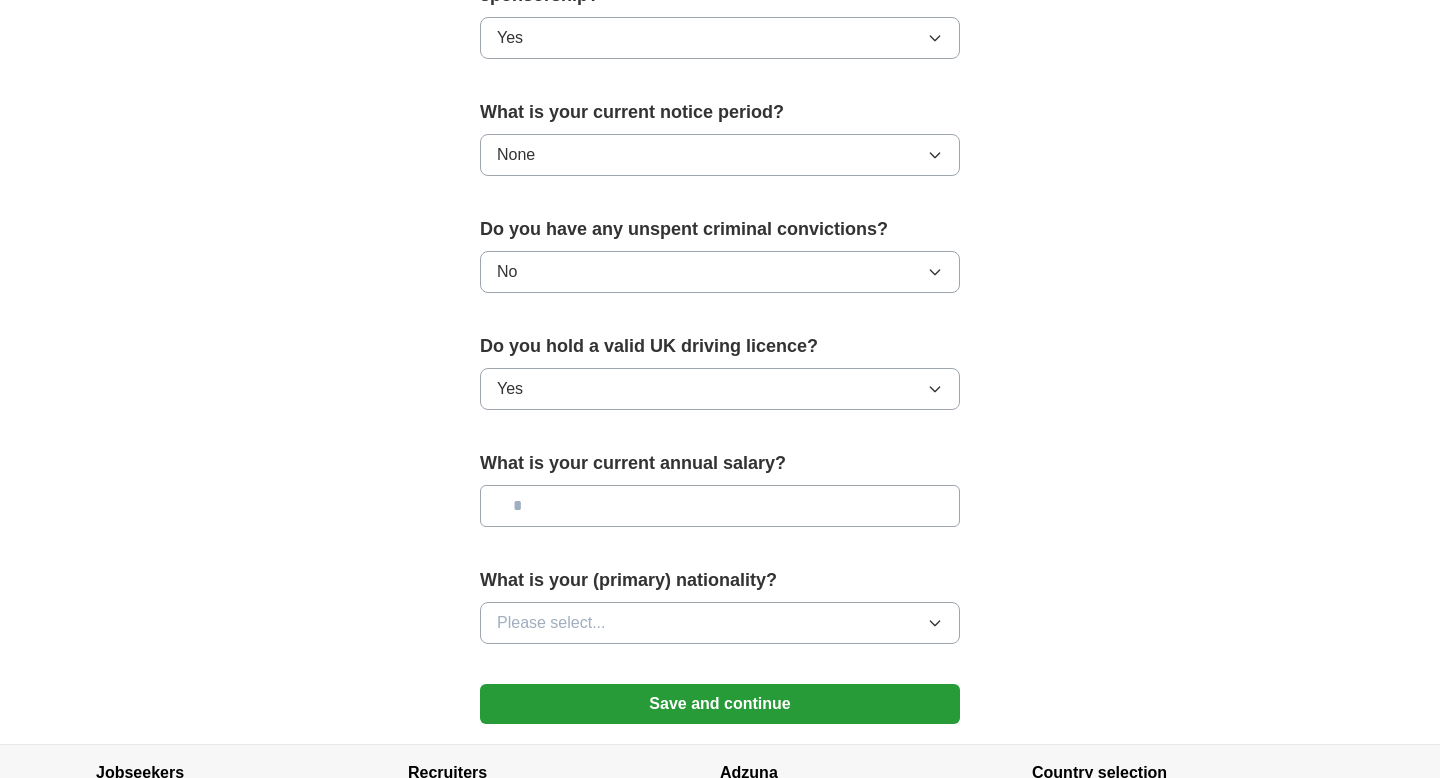 scroll, scrollTop: 1186, scrollLeft: 0, axis: vertical 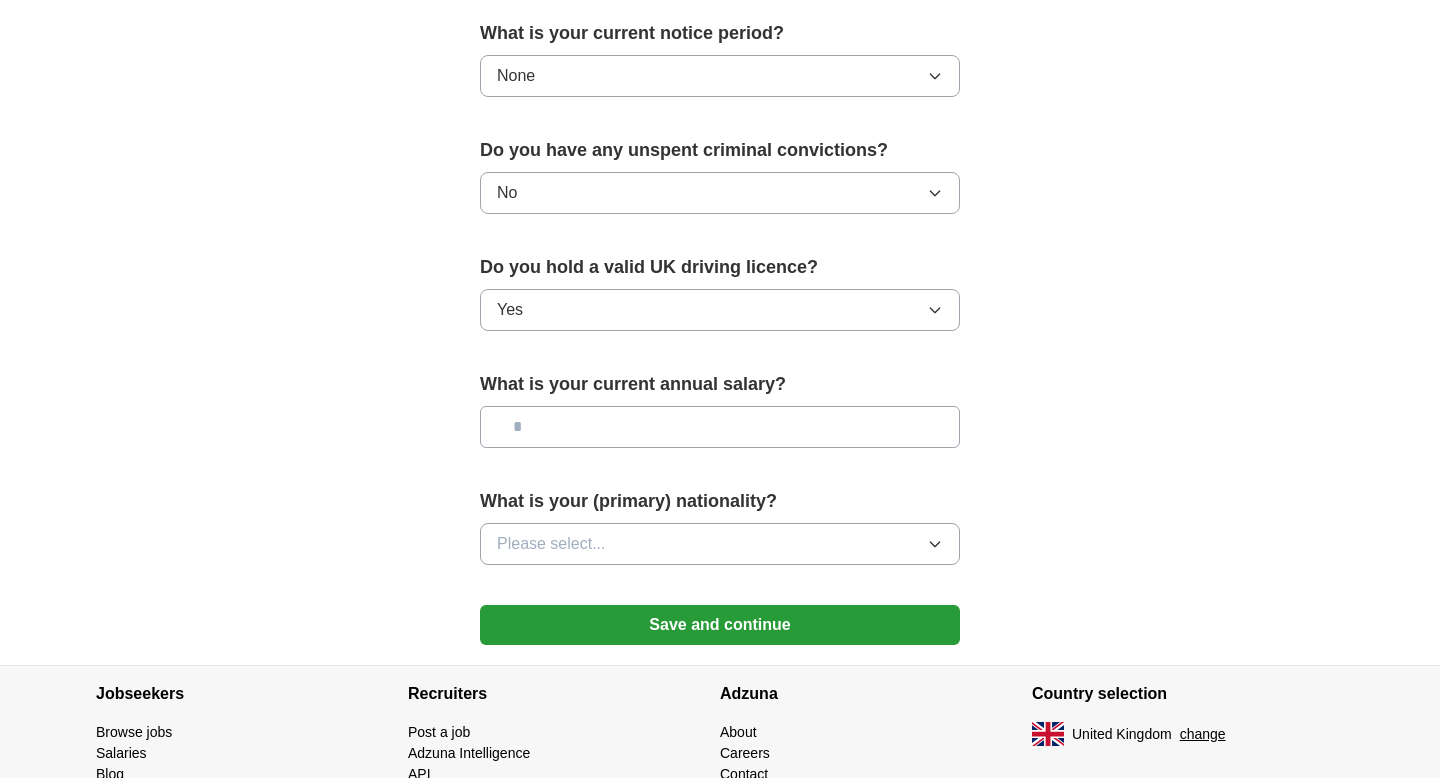 click on "What is your current annual salary?" at bounding box center [720, 384] 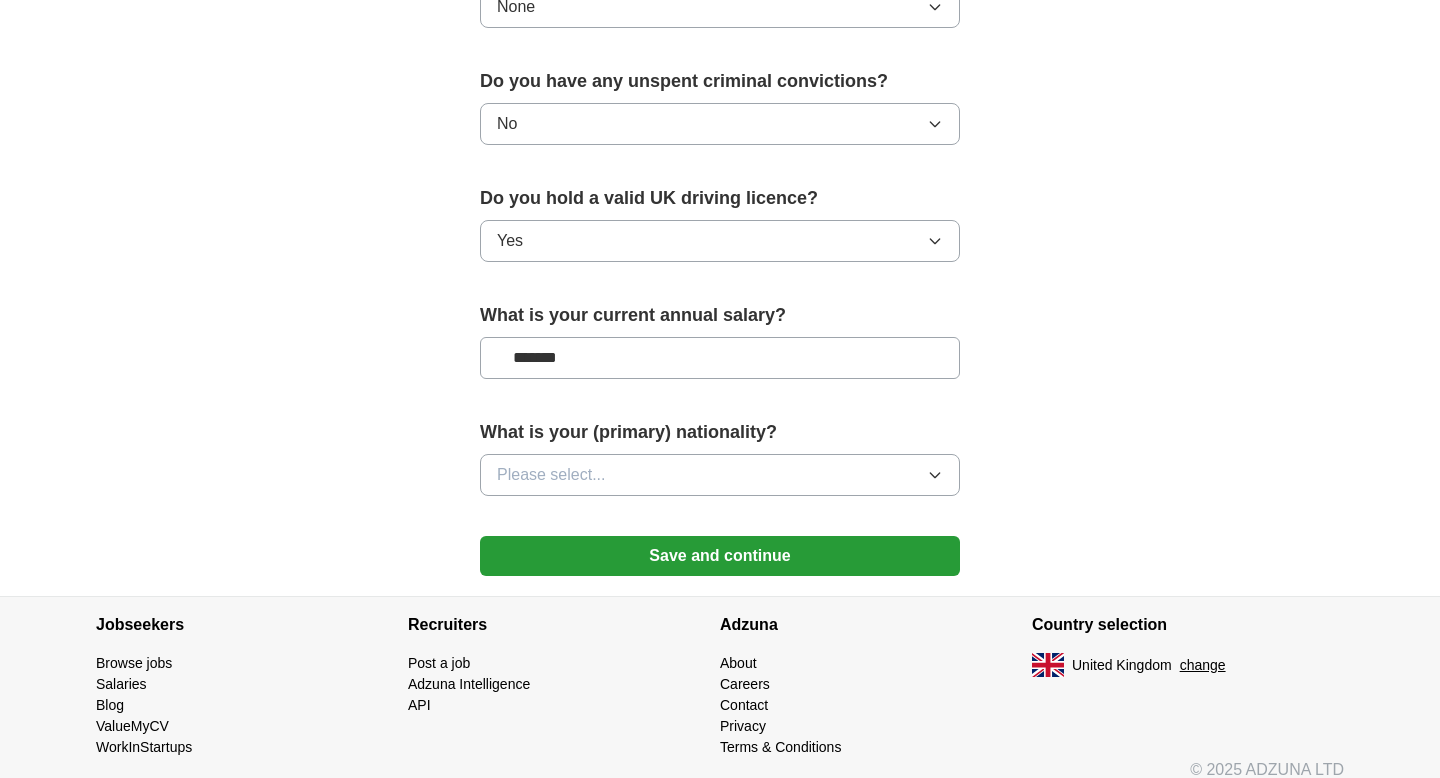 scroll, scrollTop: 1275, scrollLeft: 0, axis: vertical 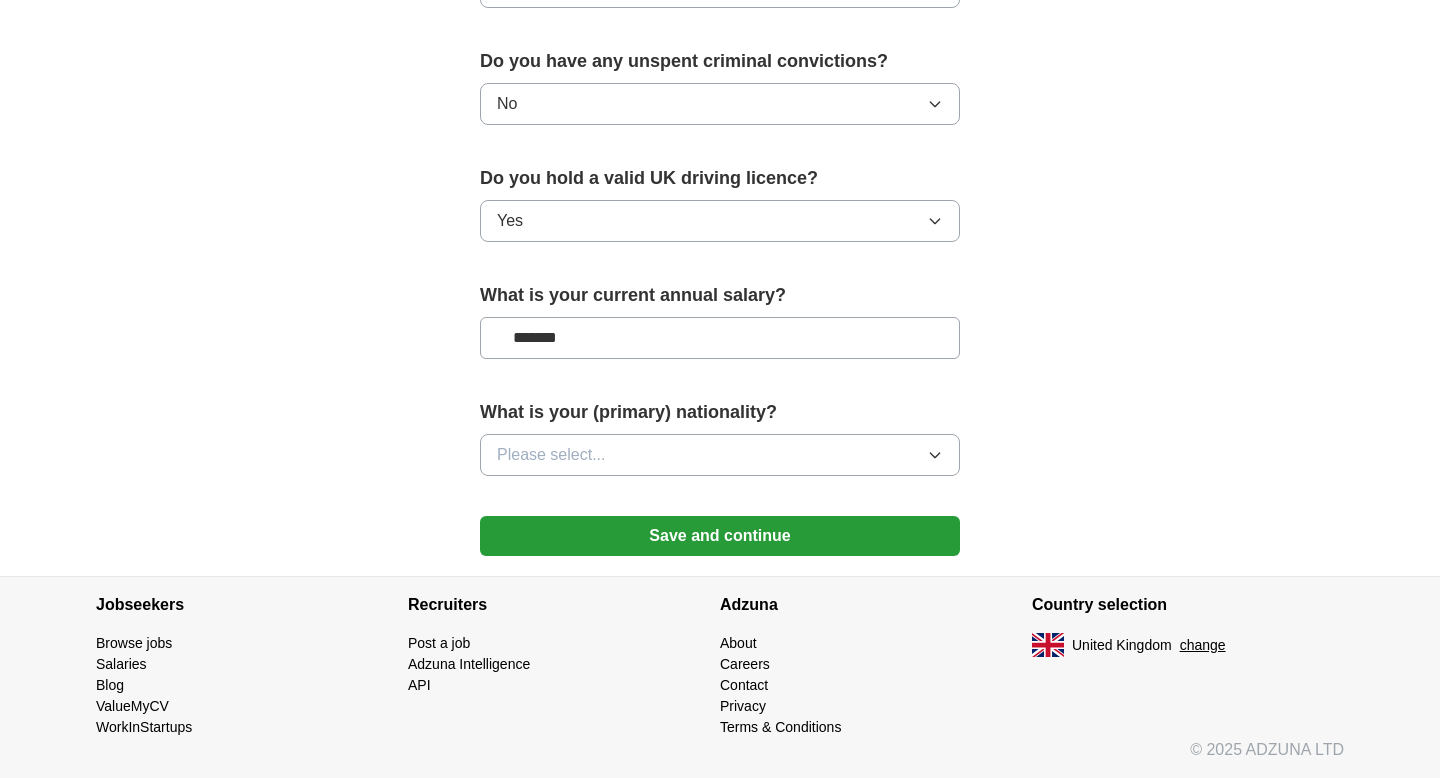 type on "*******" 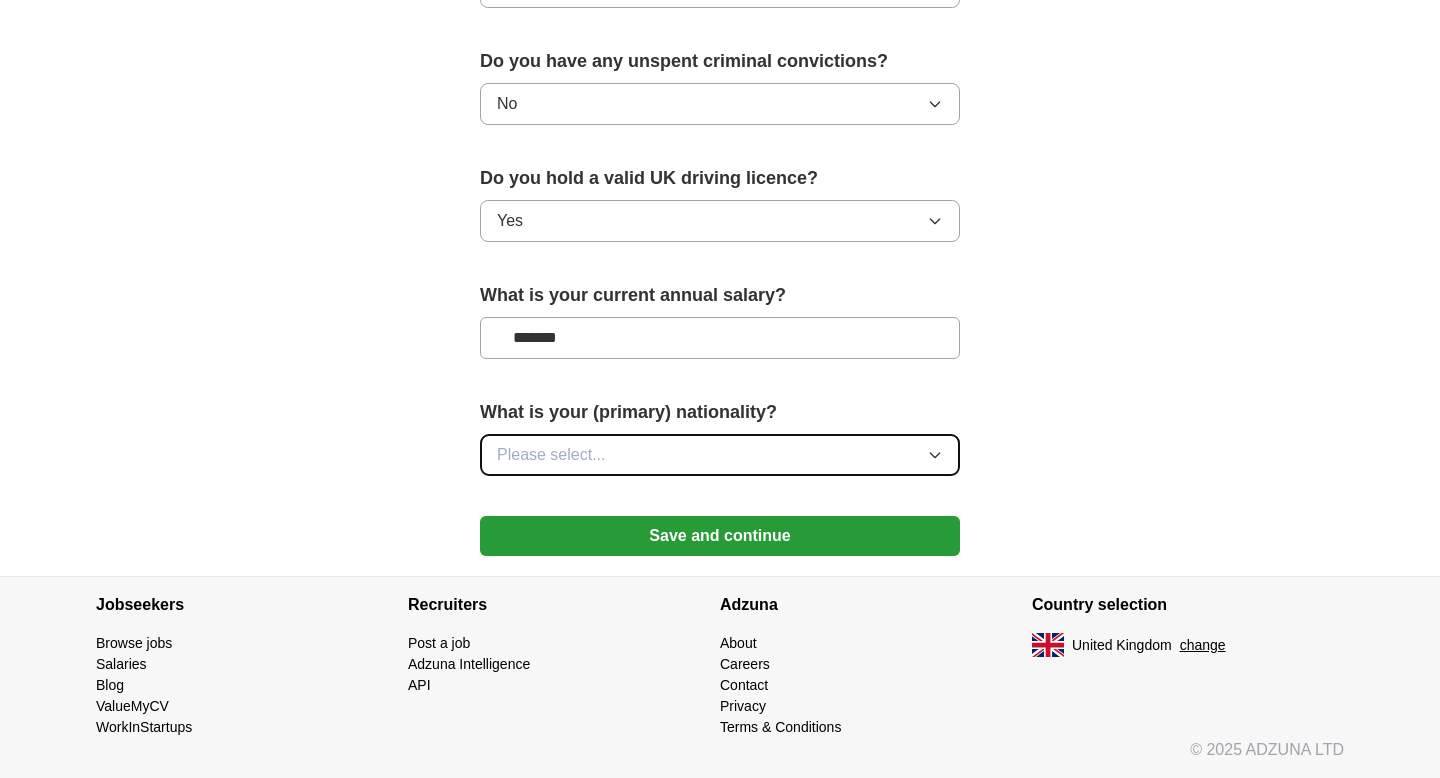 click on "Please select..." at bounding box center (551, 455) 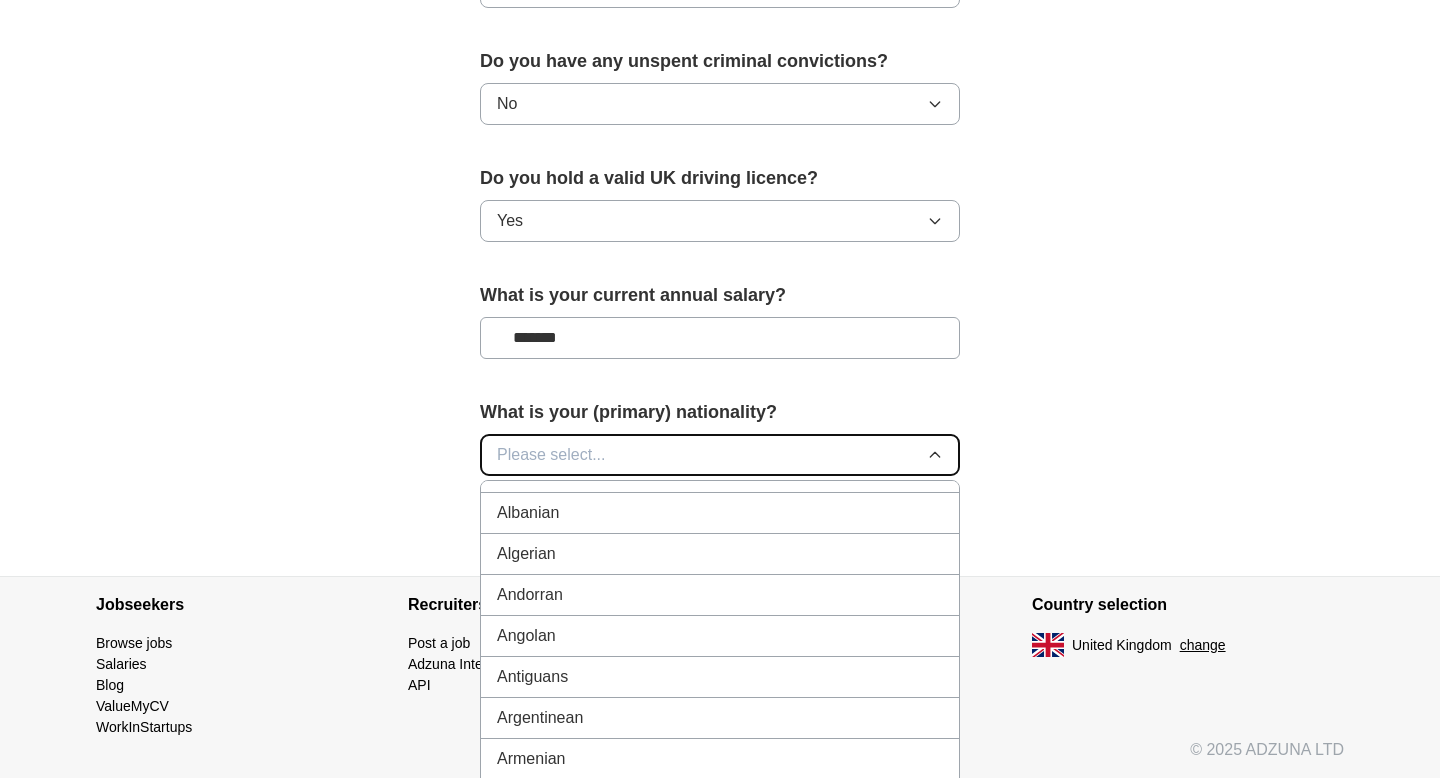scroll, scrollTop: 58, scrollLeft: 0, axis: vertical 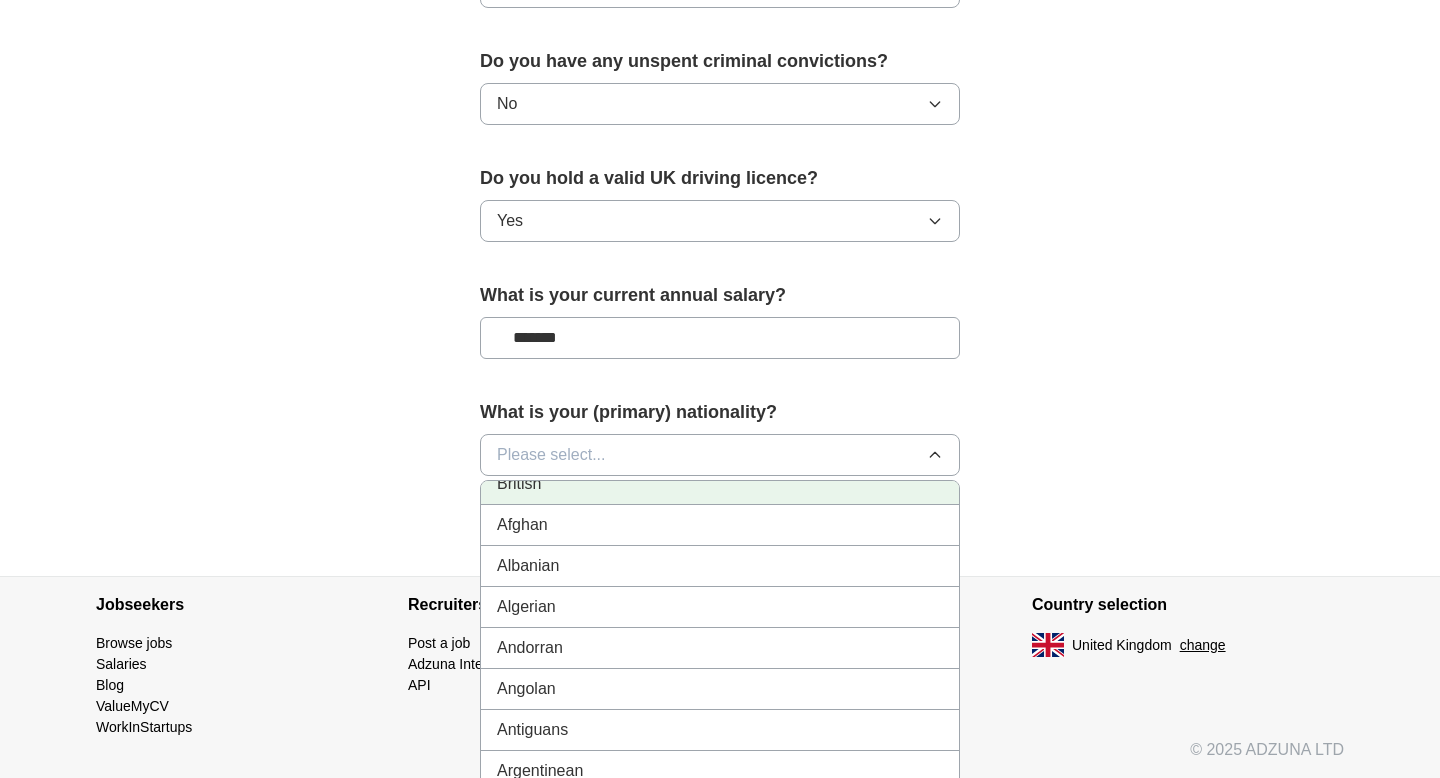 click on "British" at bounding box center [720, 484] 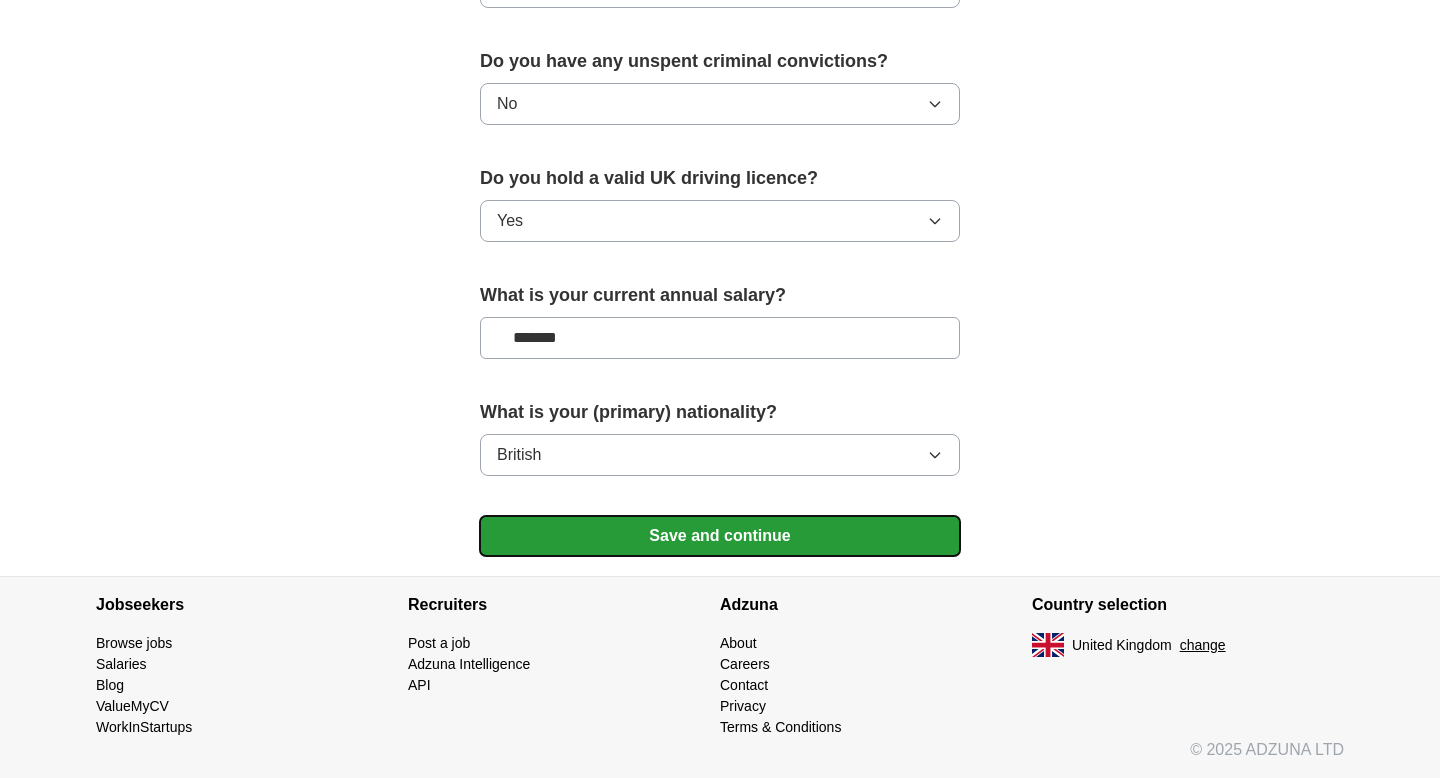 click on "Save and continue" at bounding box center [720, 536] 